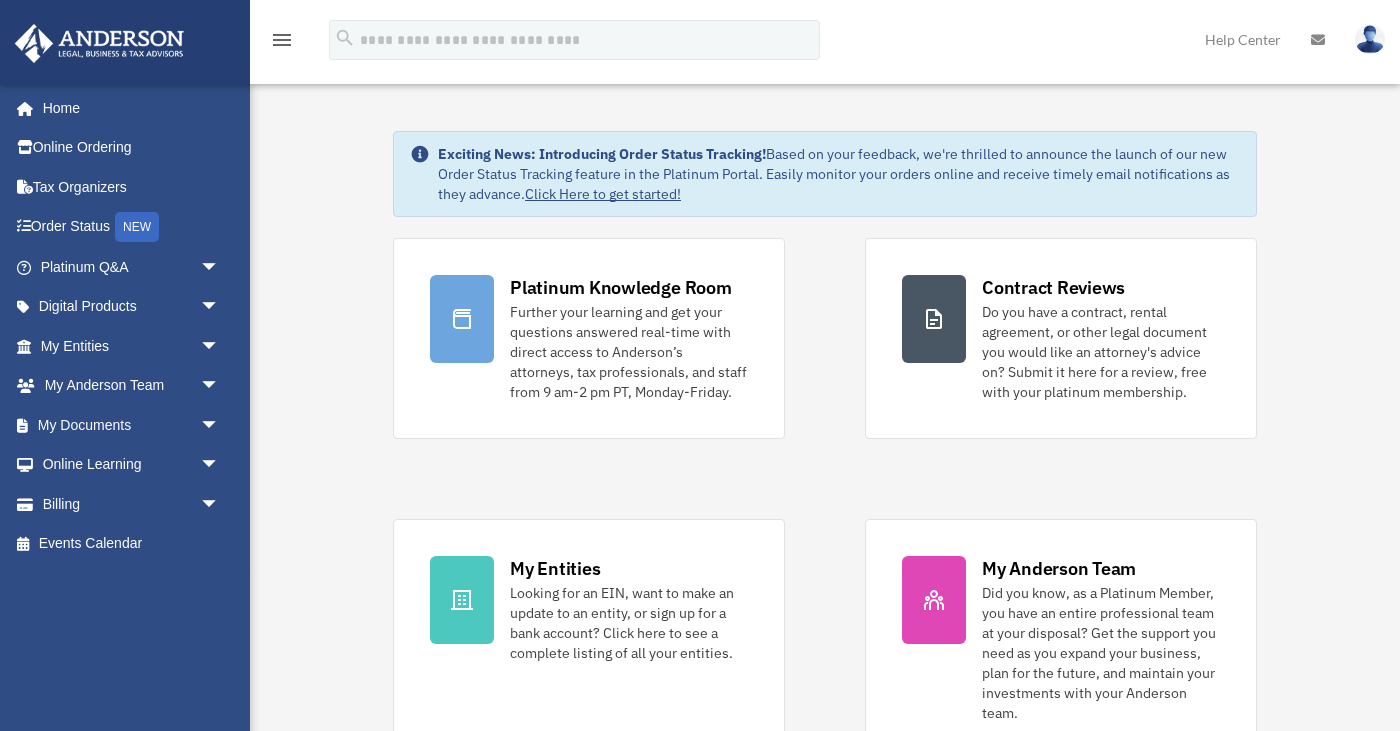 scroll, scrollTop: 0, scrollLeft: 0, axis: both 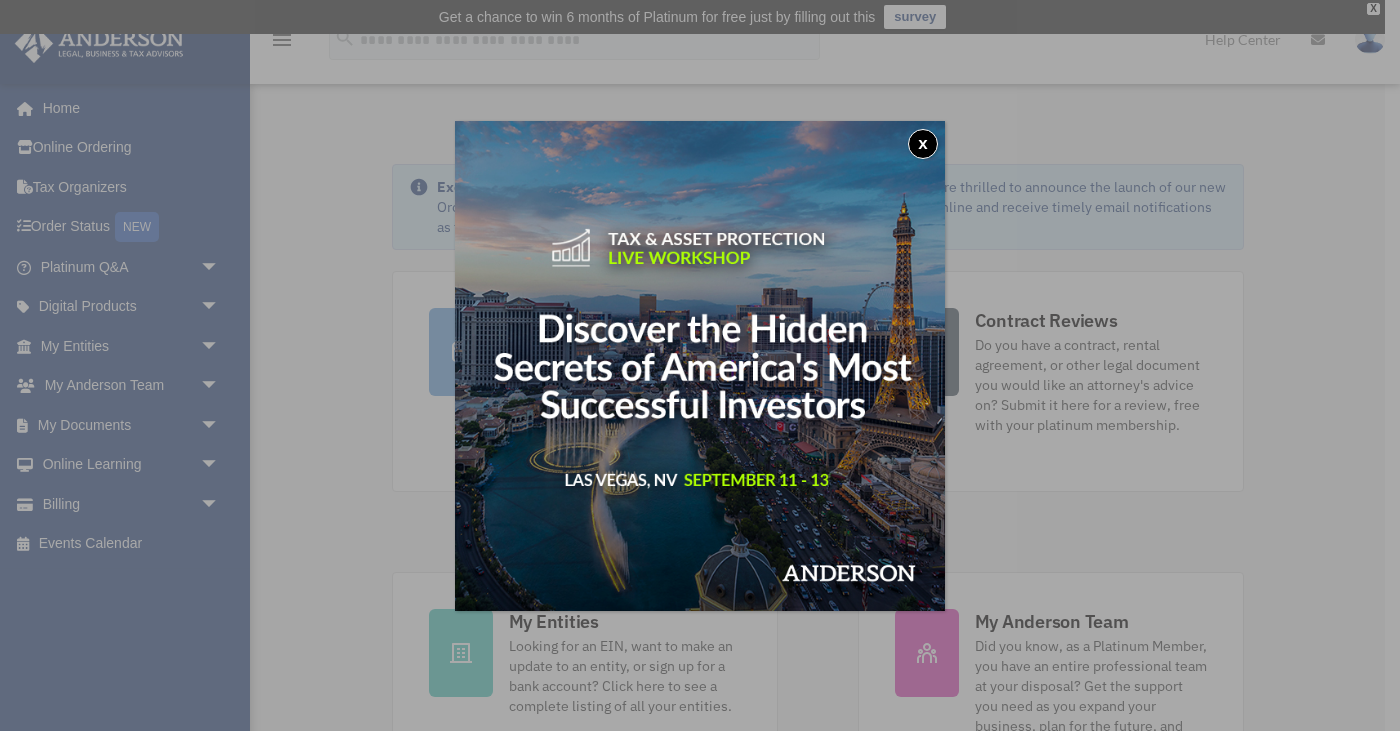 click on "x" at bounding box center [923, 144] 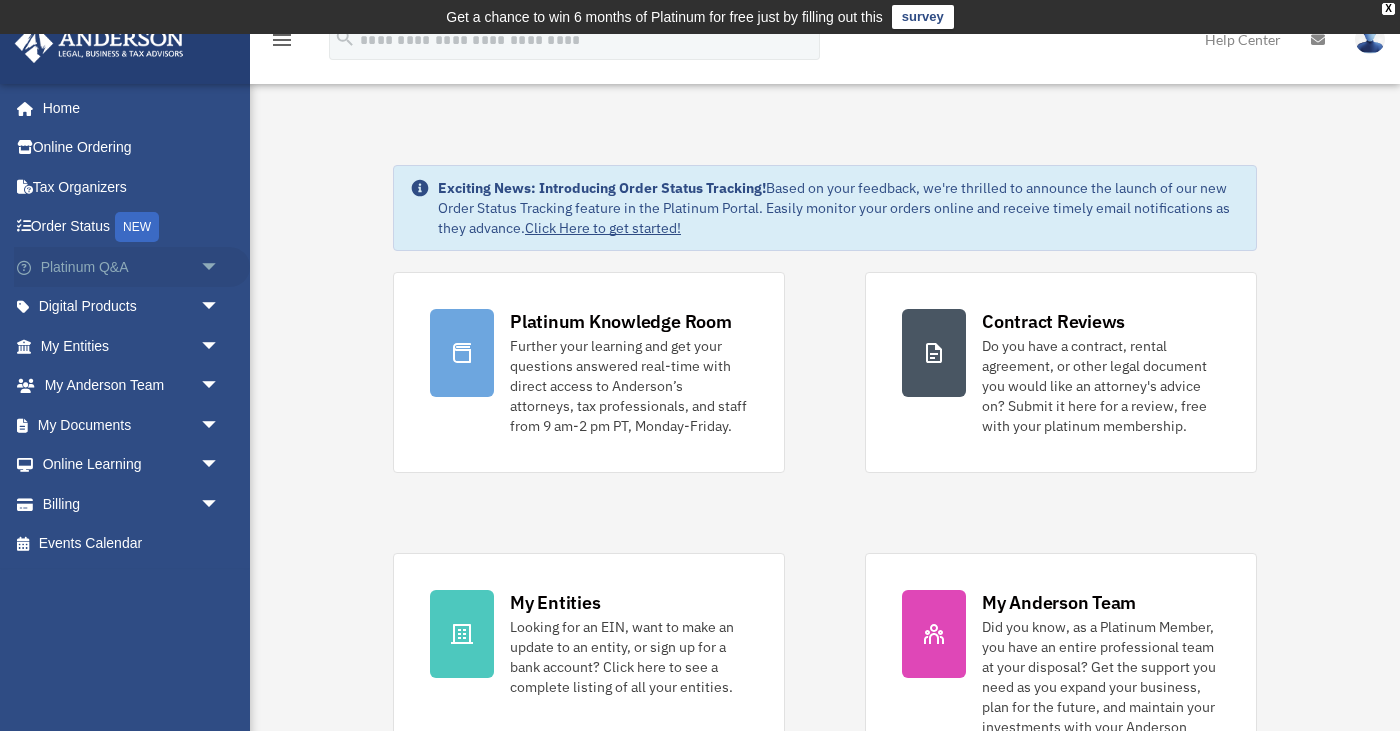 scroll, scrollTop: 0, scrollLeft: 0, axis: both 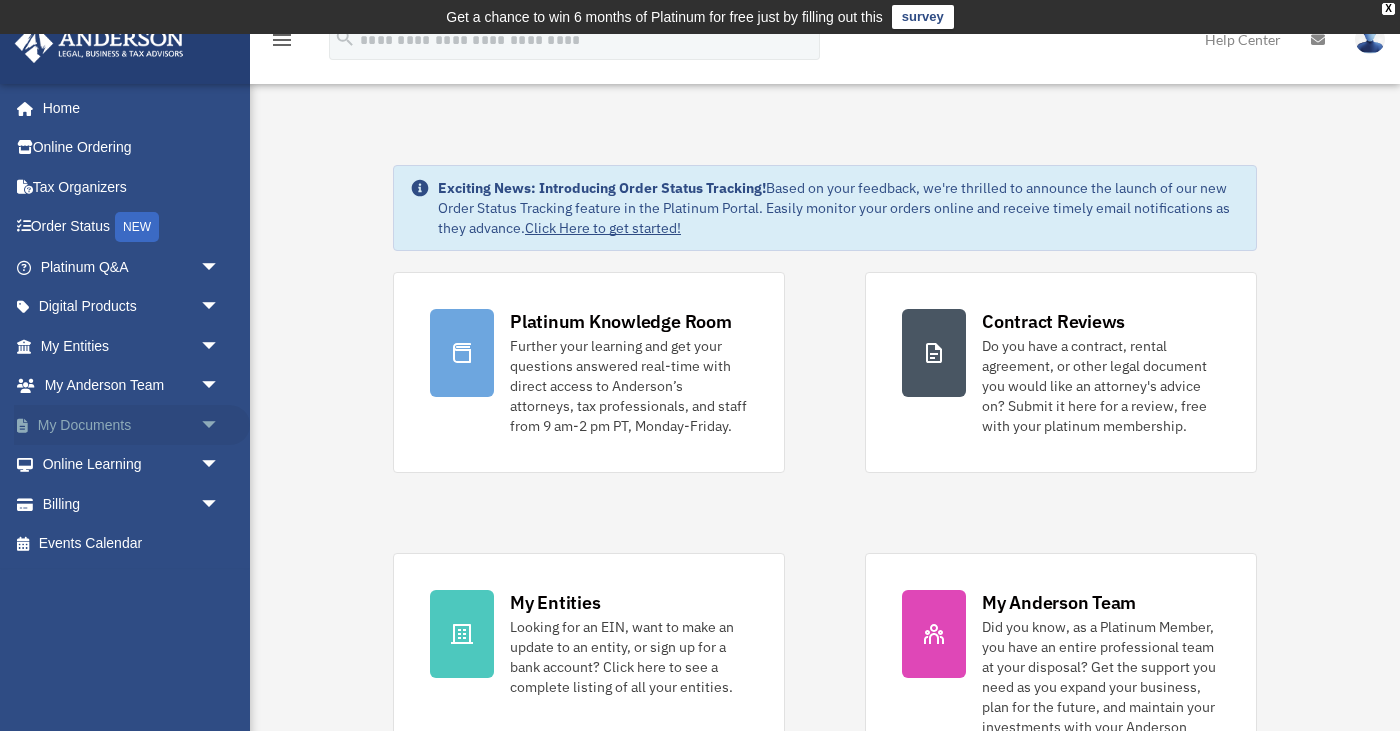 click on "arrow_drop_down" at bounding box center [220, 425] 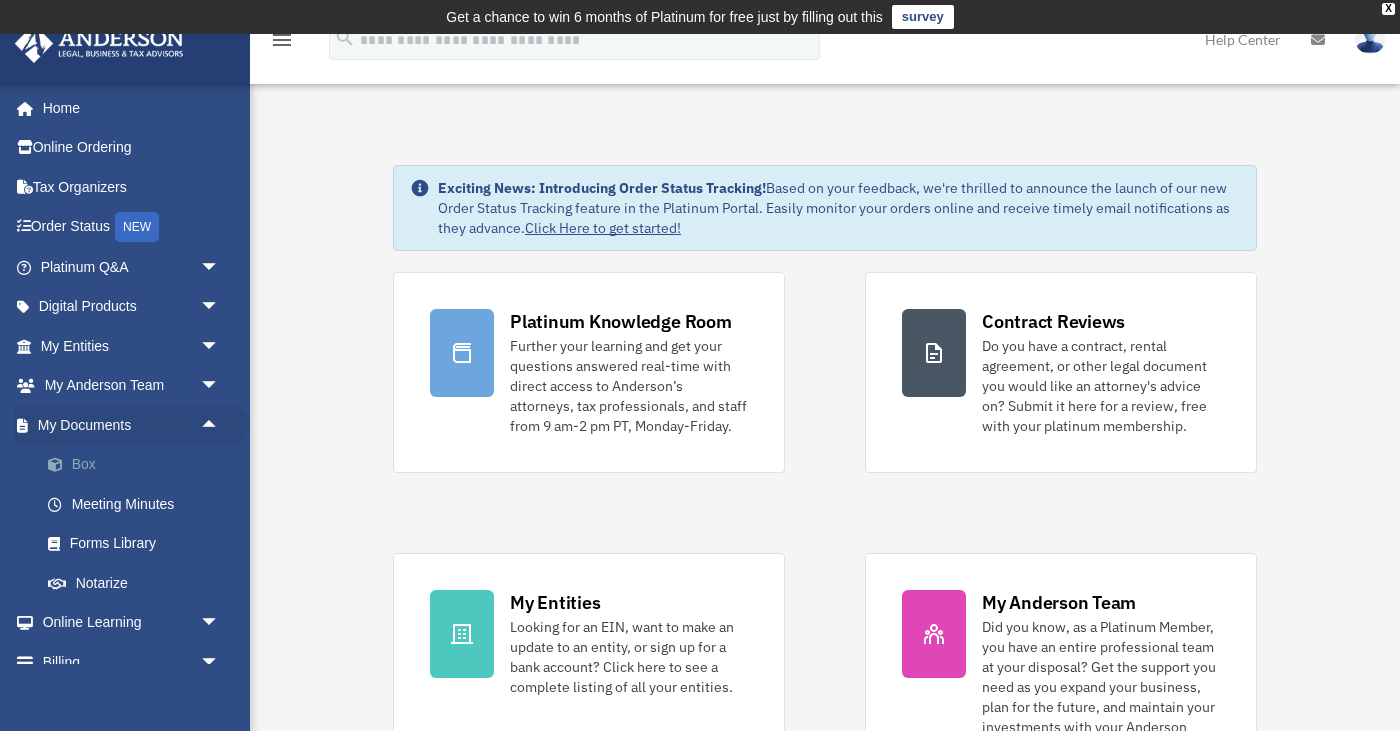 click on "Box" at bounding box center (139, 465) 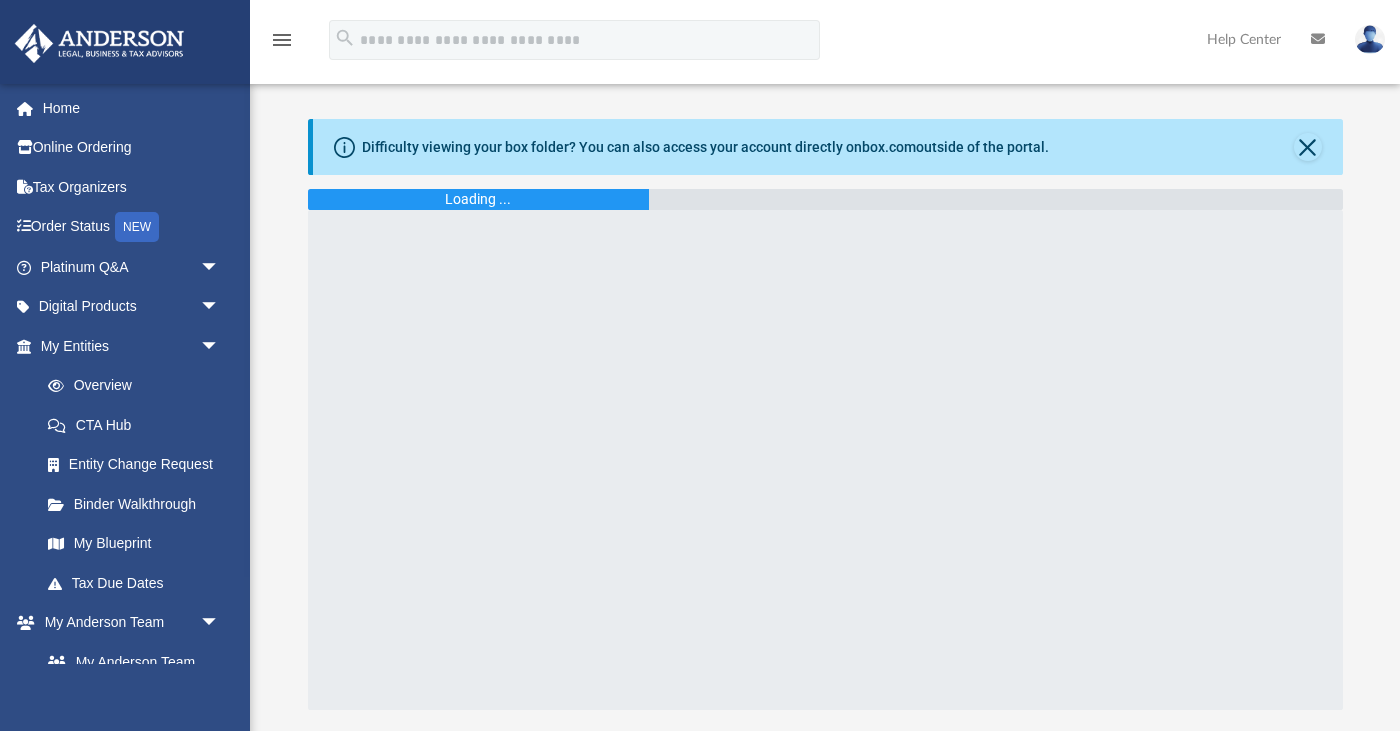 scroll, scrollTop: 0, scrollLeft: 0, axis: both 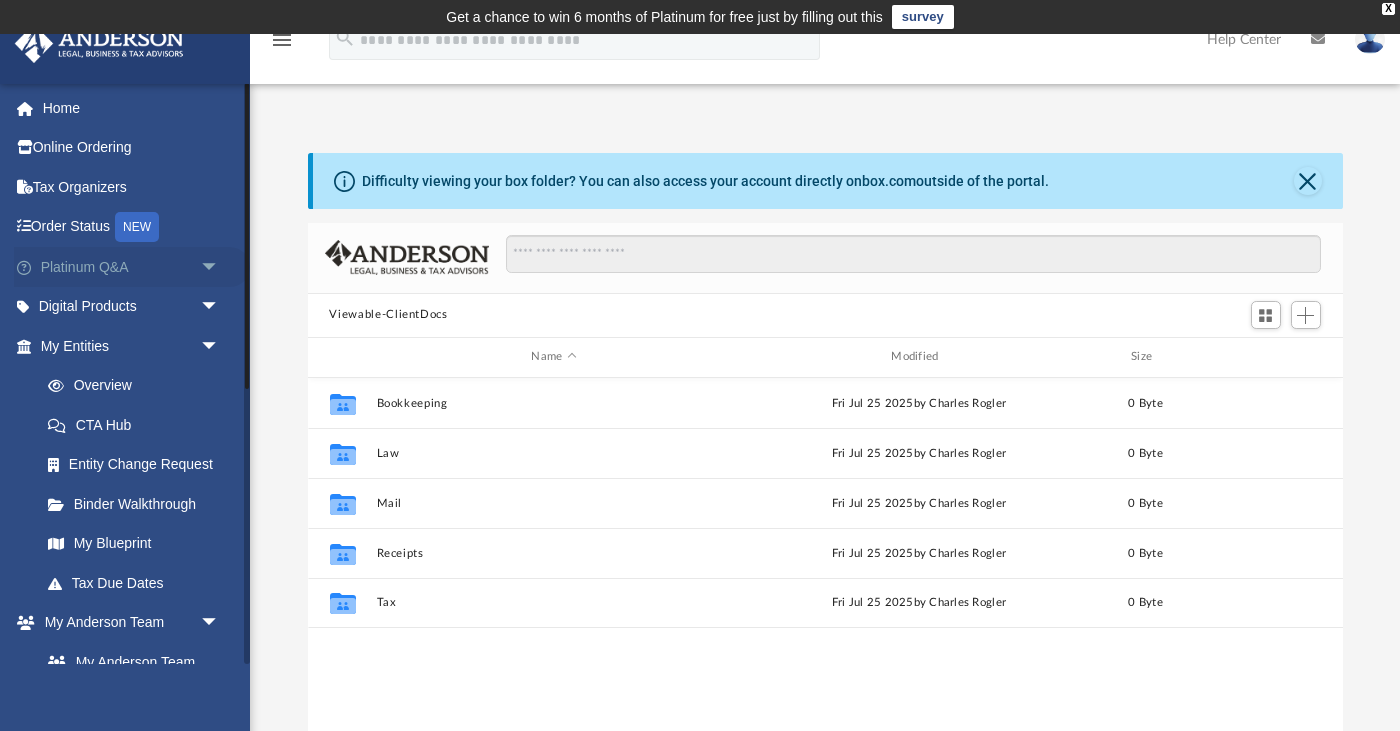 click on "arrow_drop_down" at bounding box center [220, 267] 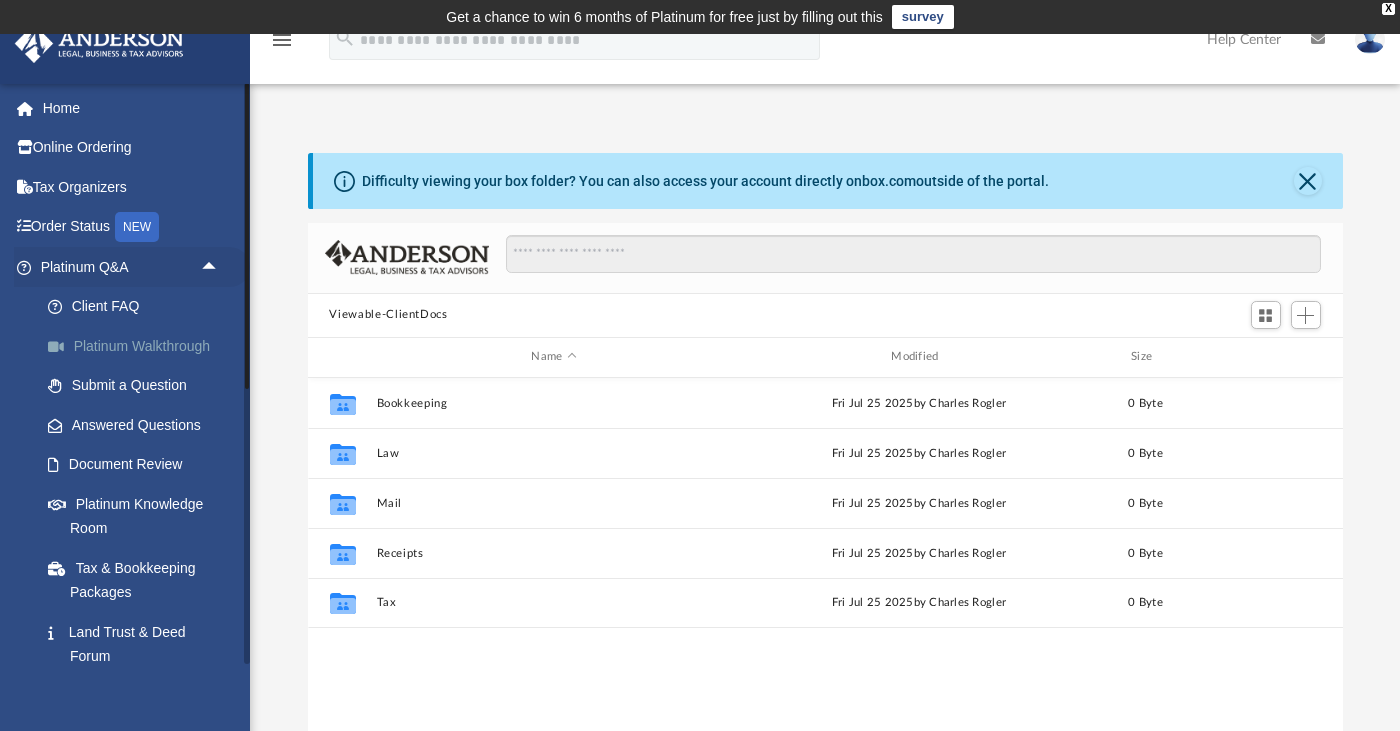 click on "Platinum Walkthrough" at bounding box center [139, 346] 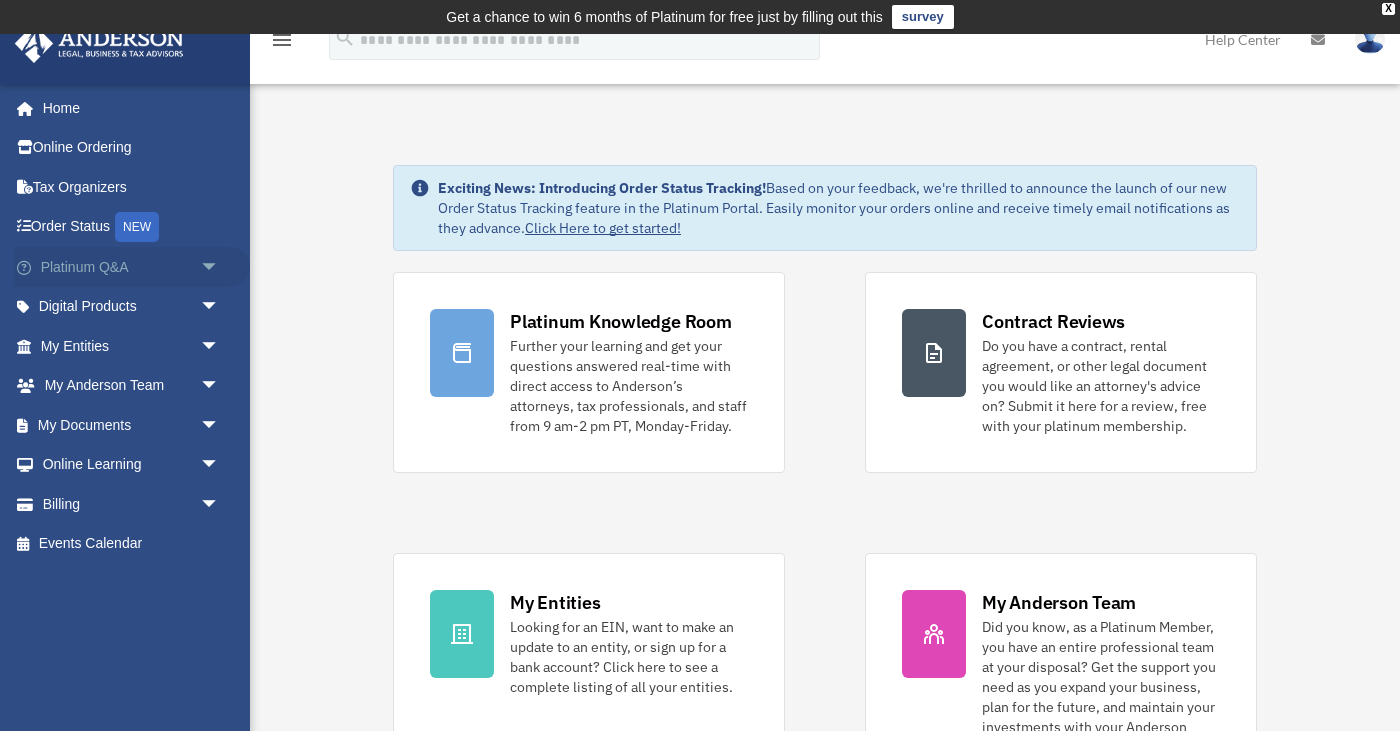 scroll, scrollTop: 0, scrollLeft: 0, axis: both 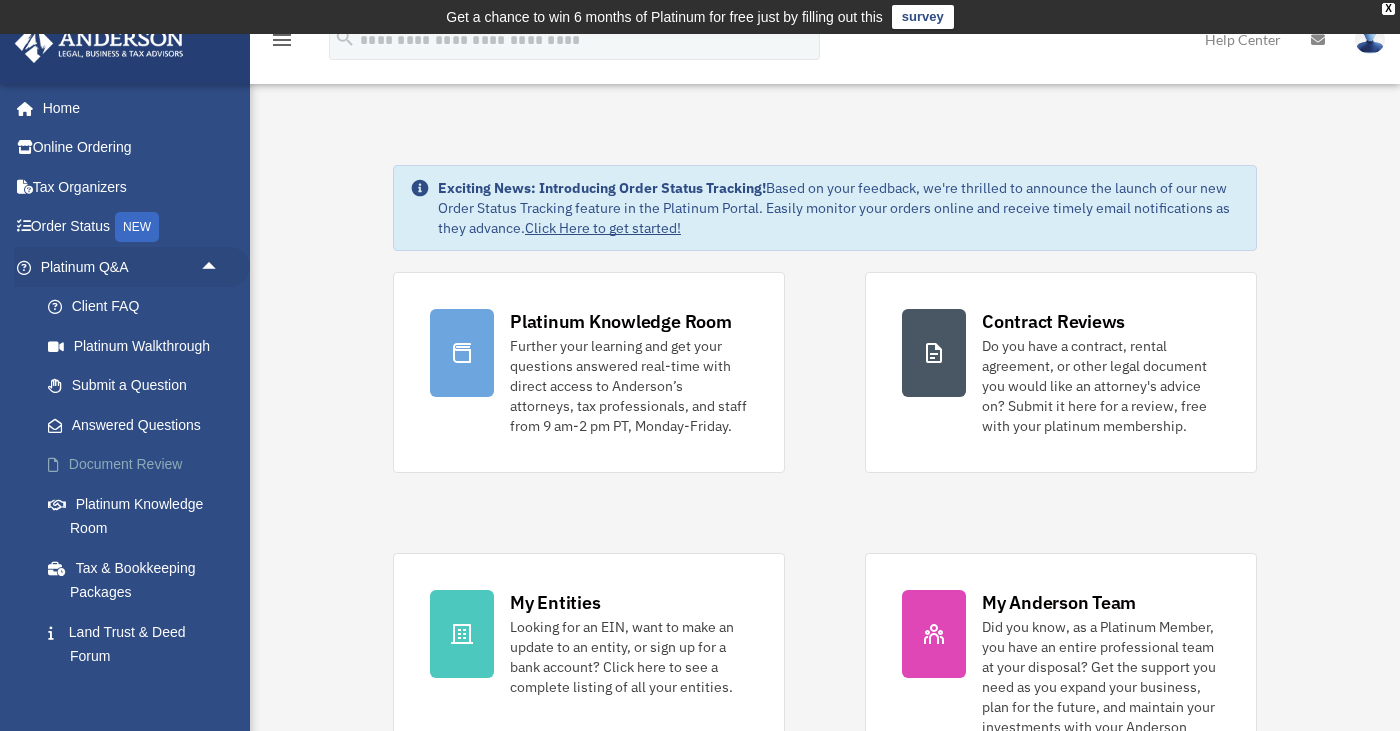 click on "Document Review" at bounding box center (139, 465) 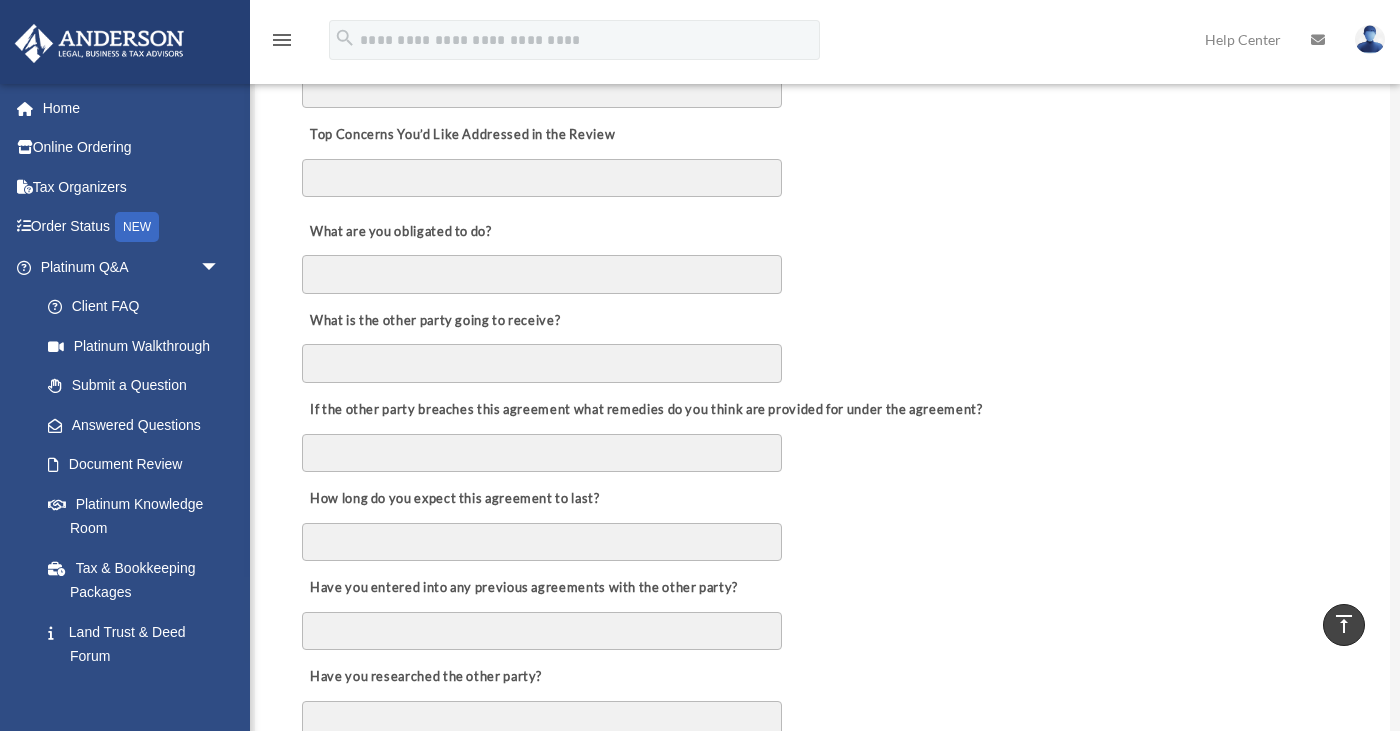 scroll, scrollTop: 531, scrollLeft: 0, axis: vertical 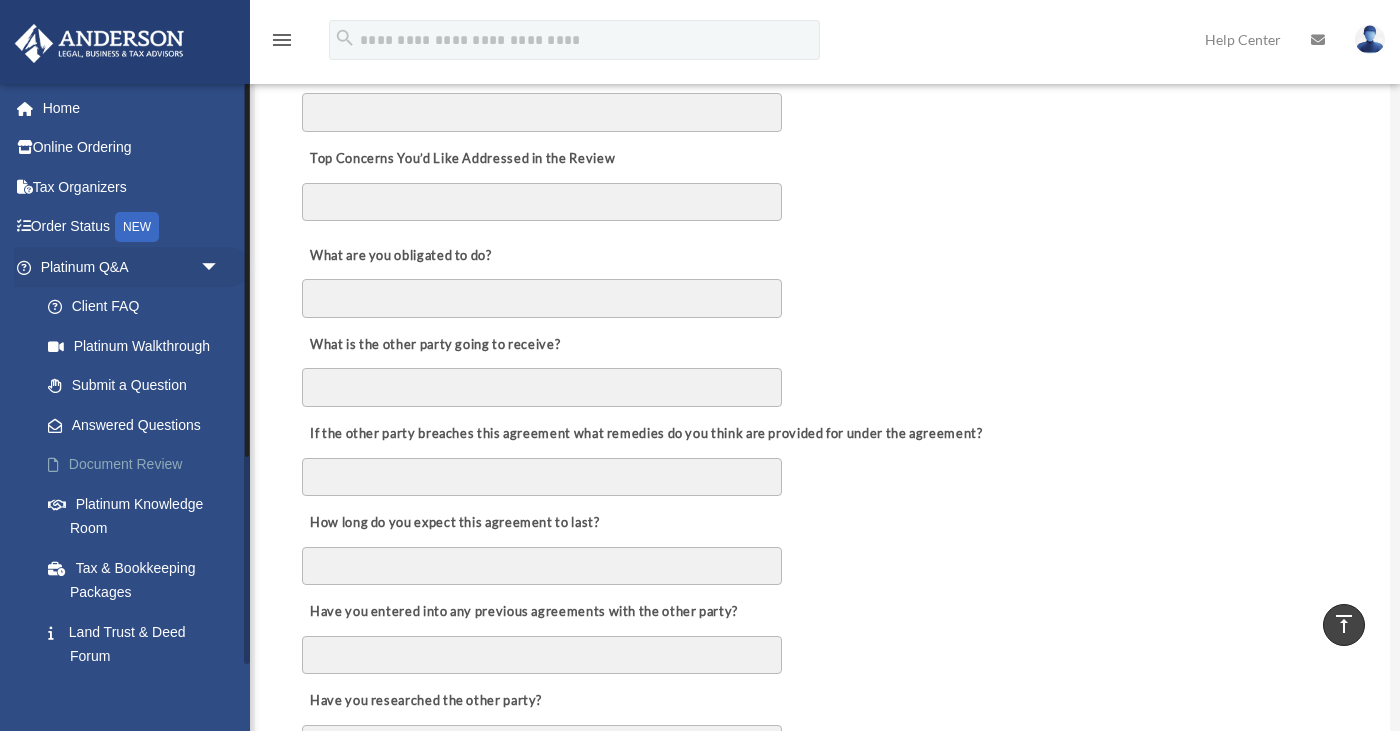 click on "Document Review" at bounding box center [139, 465] 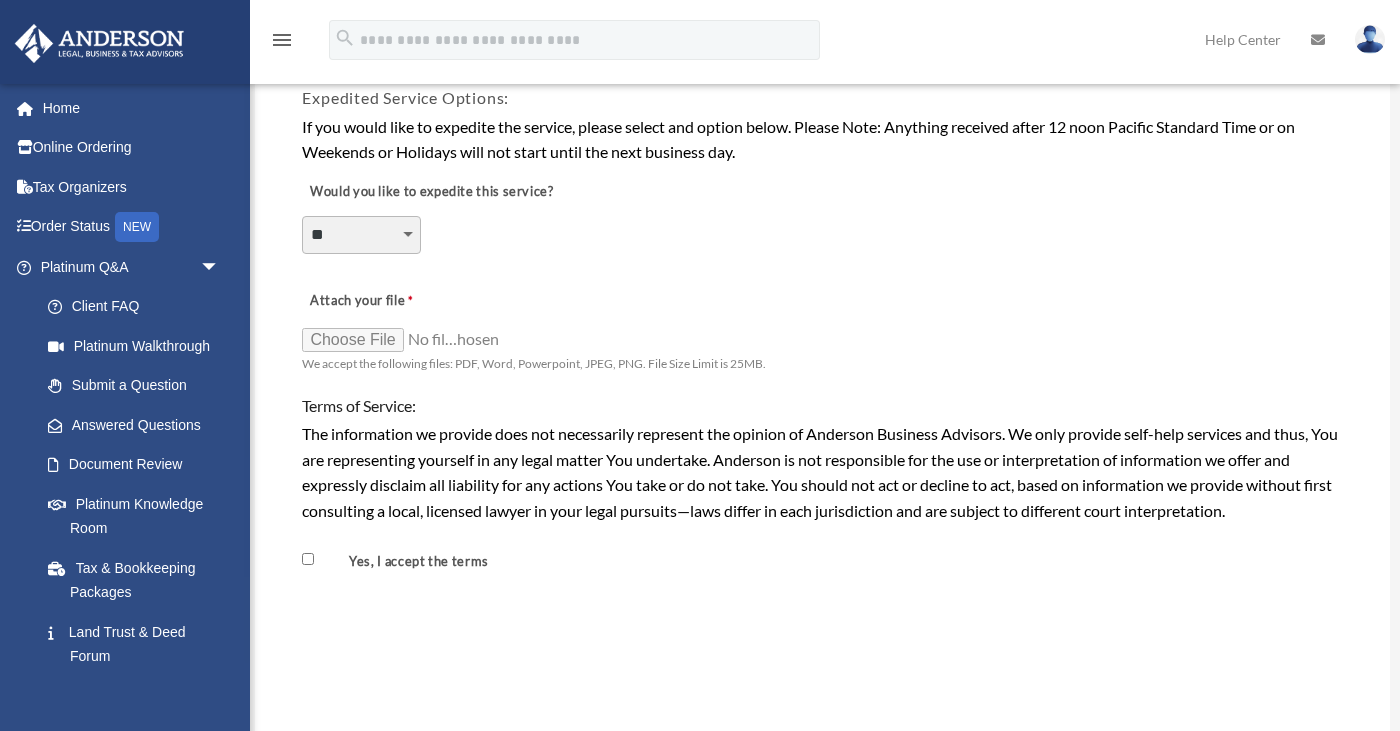 scroll, scrollTop: 1418, scrollLeft: 0, axis: vertical 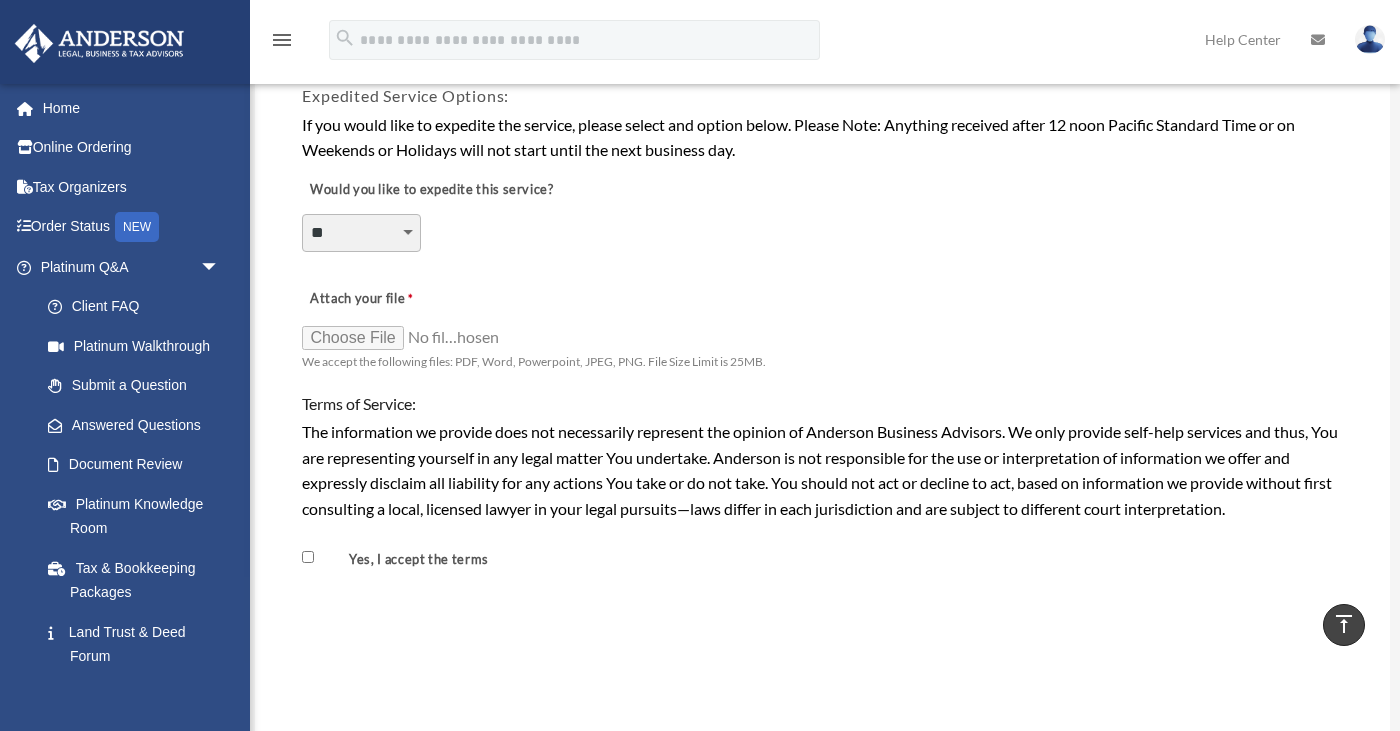 click on "Attach your file" at bounding box center (402, 337) 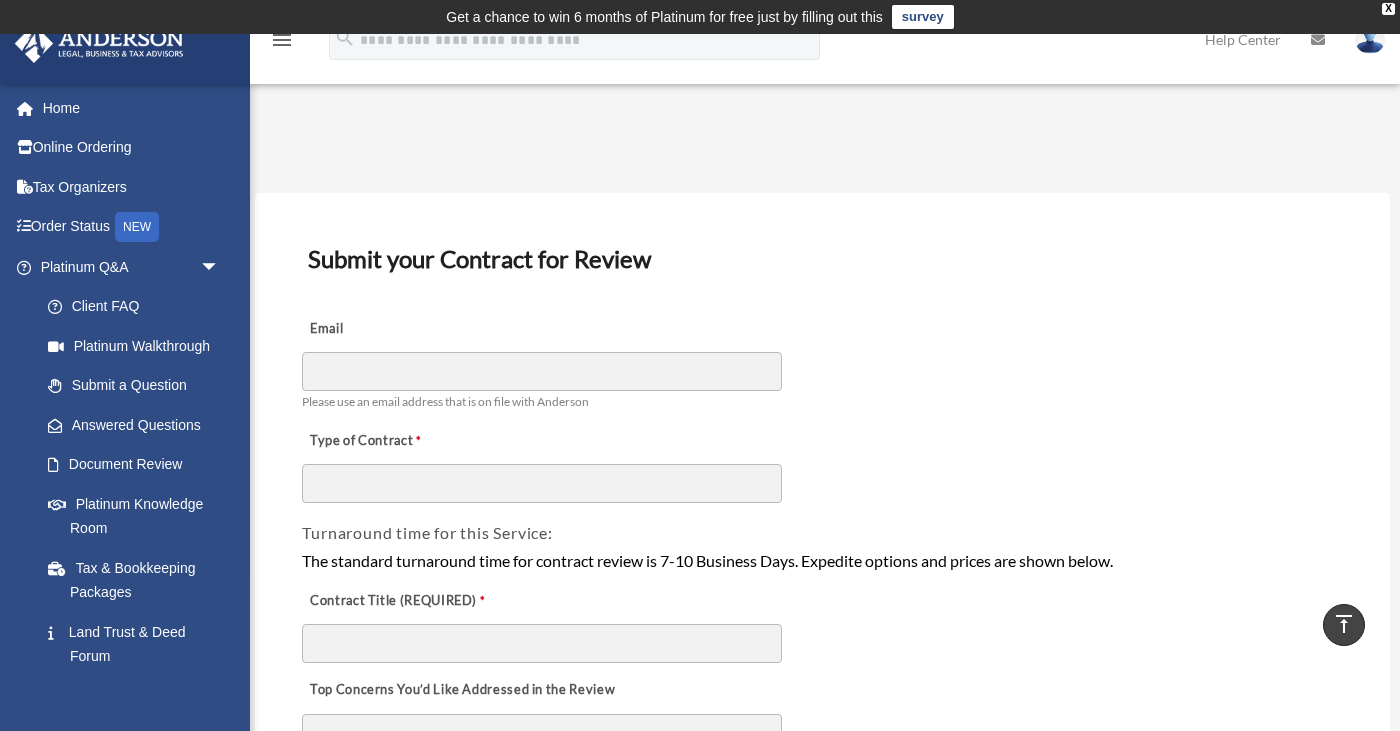 scroll, scrollTop: 0, scrollLeft: 0, axis: both 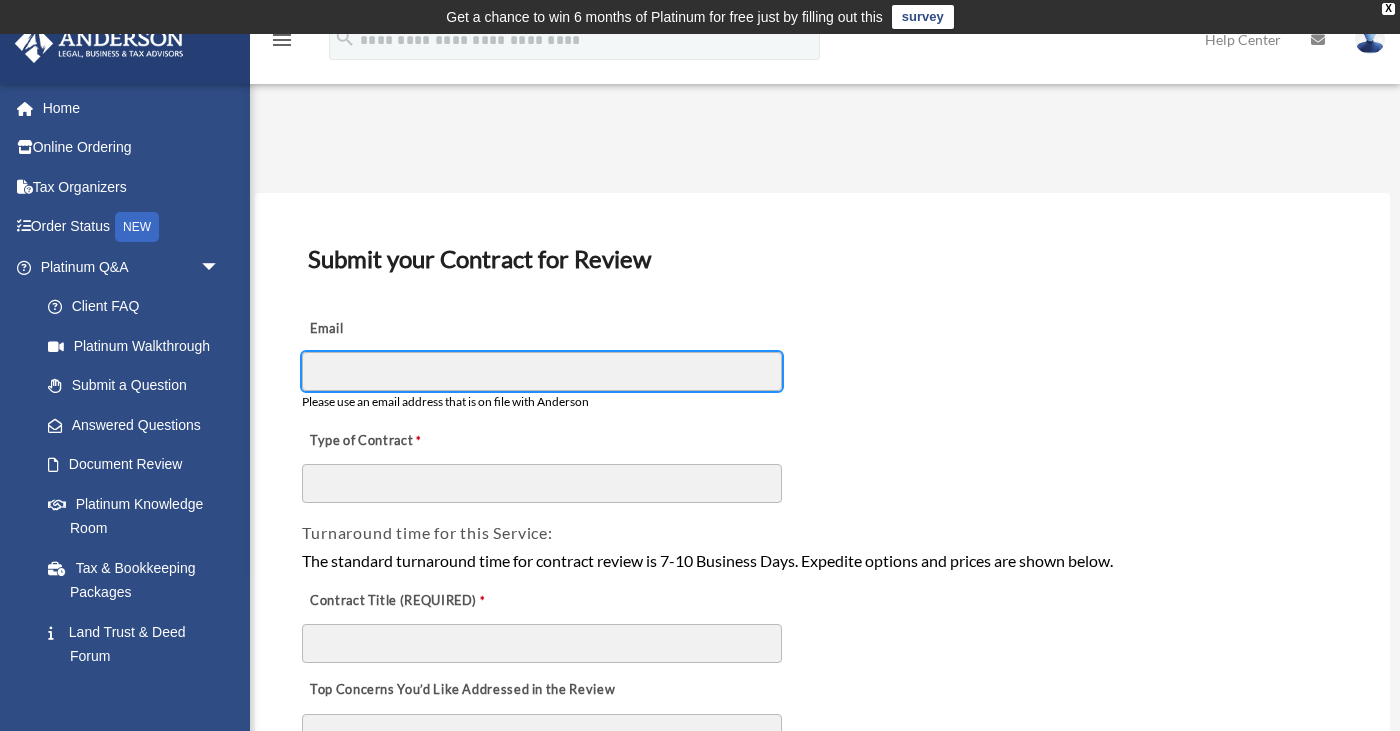 type on "**********" 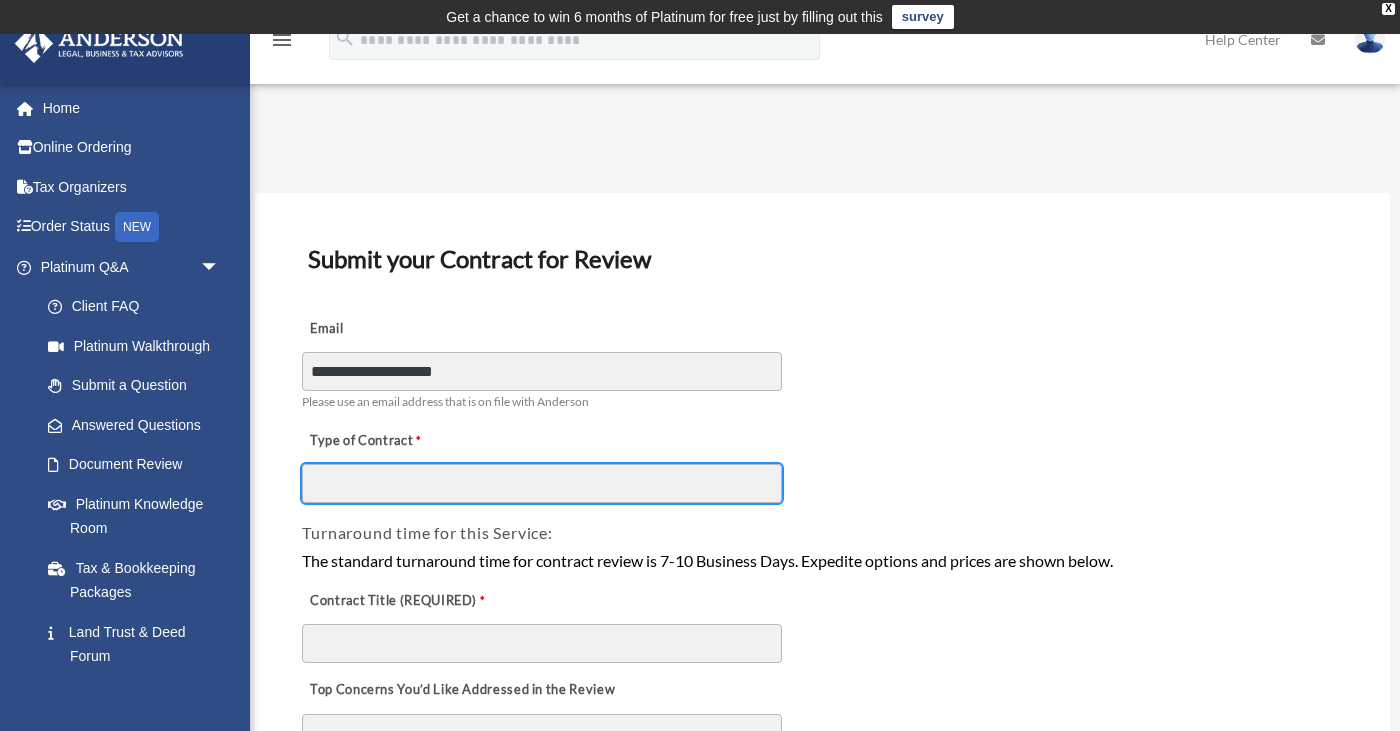click on "Type of Contract" at bounding box center (542, 483) 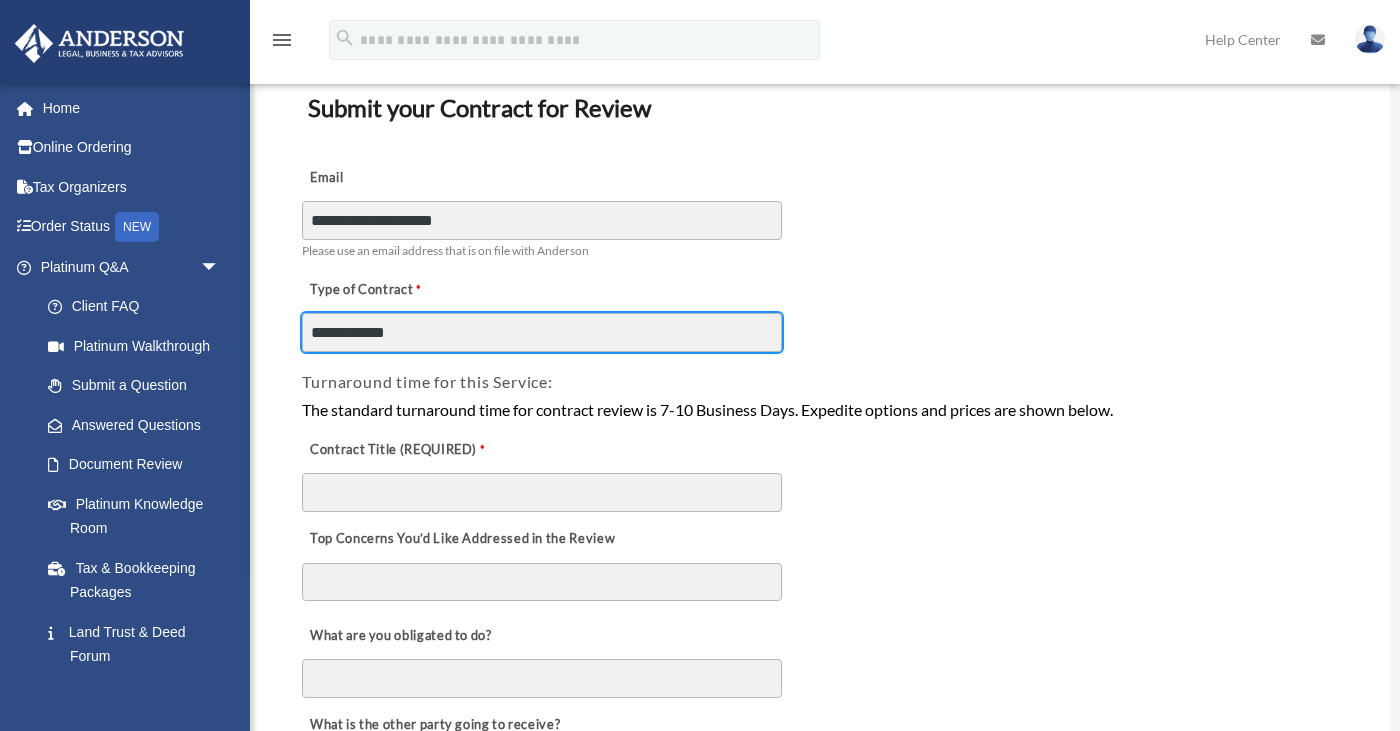 scroll, scrollTop: 153, scrollLeft: 0, axis: vertical 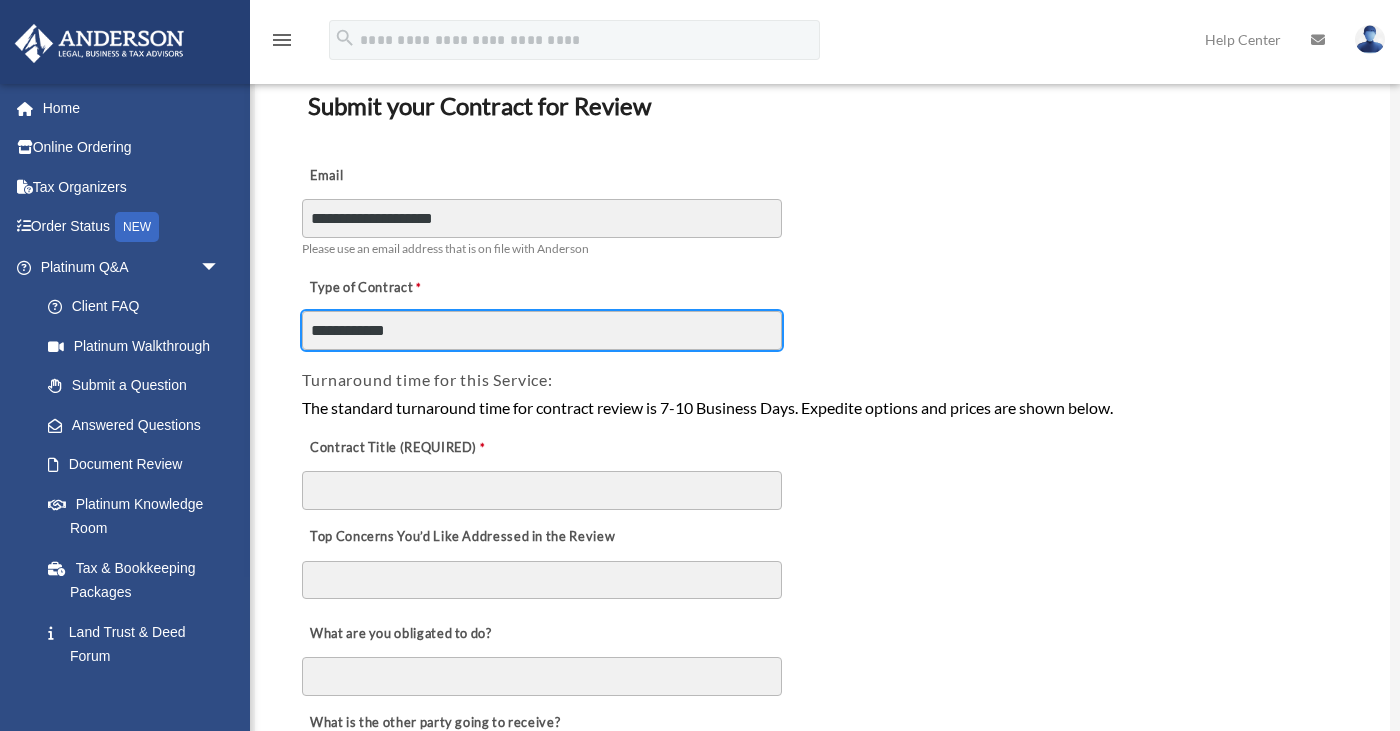 type on "**********" 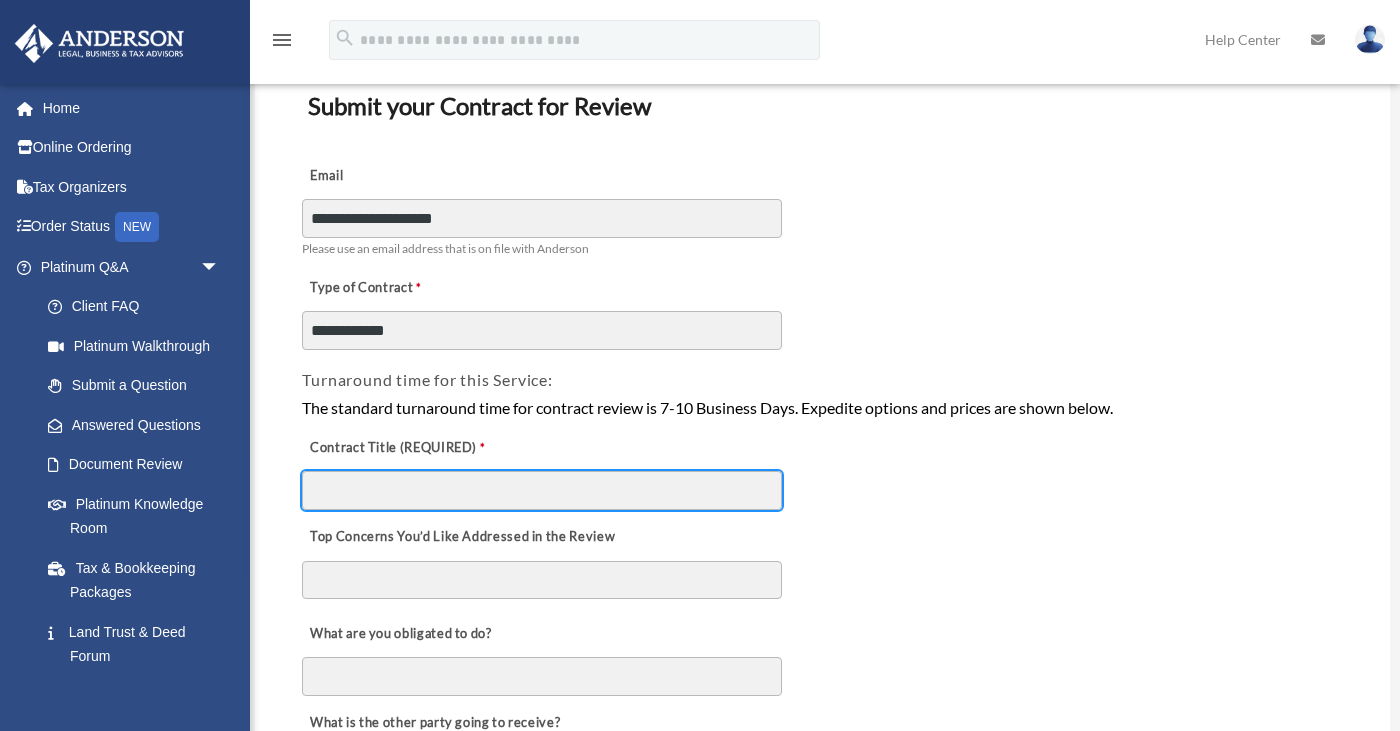 click on "Contract Title (REQUIRED)" at bounding box center (542, 490) 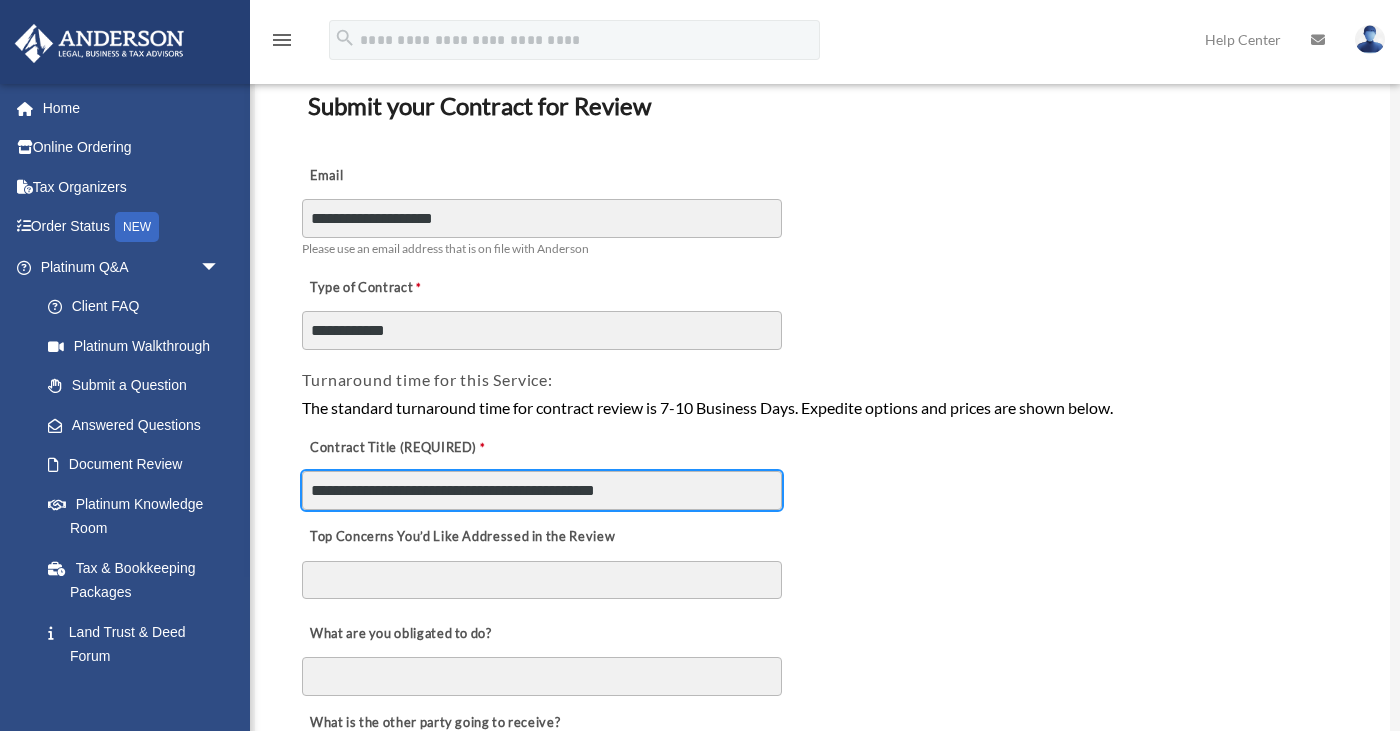 type on "**********" 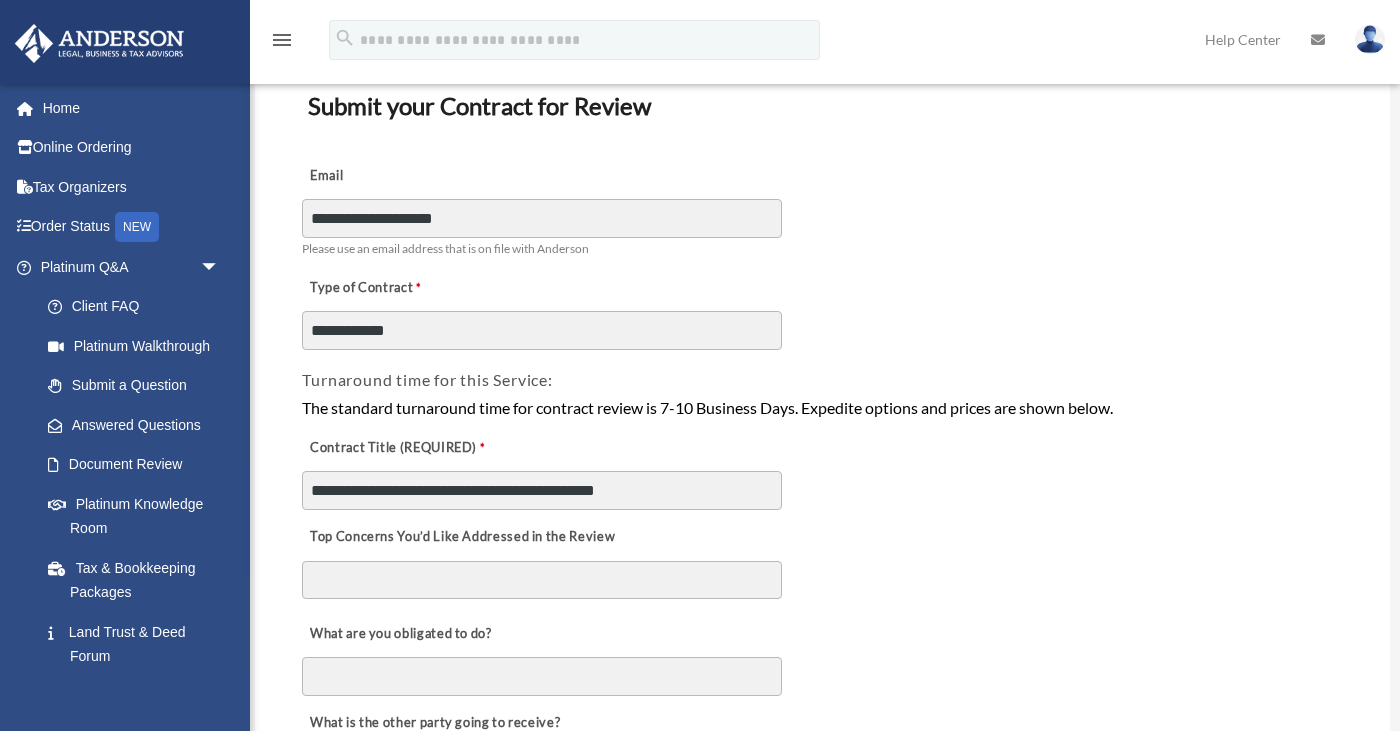 click on "Top Concerns You’d Like Addressed in the Review" at bounding box center [542, 580] 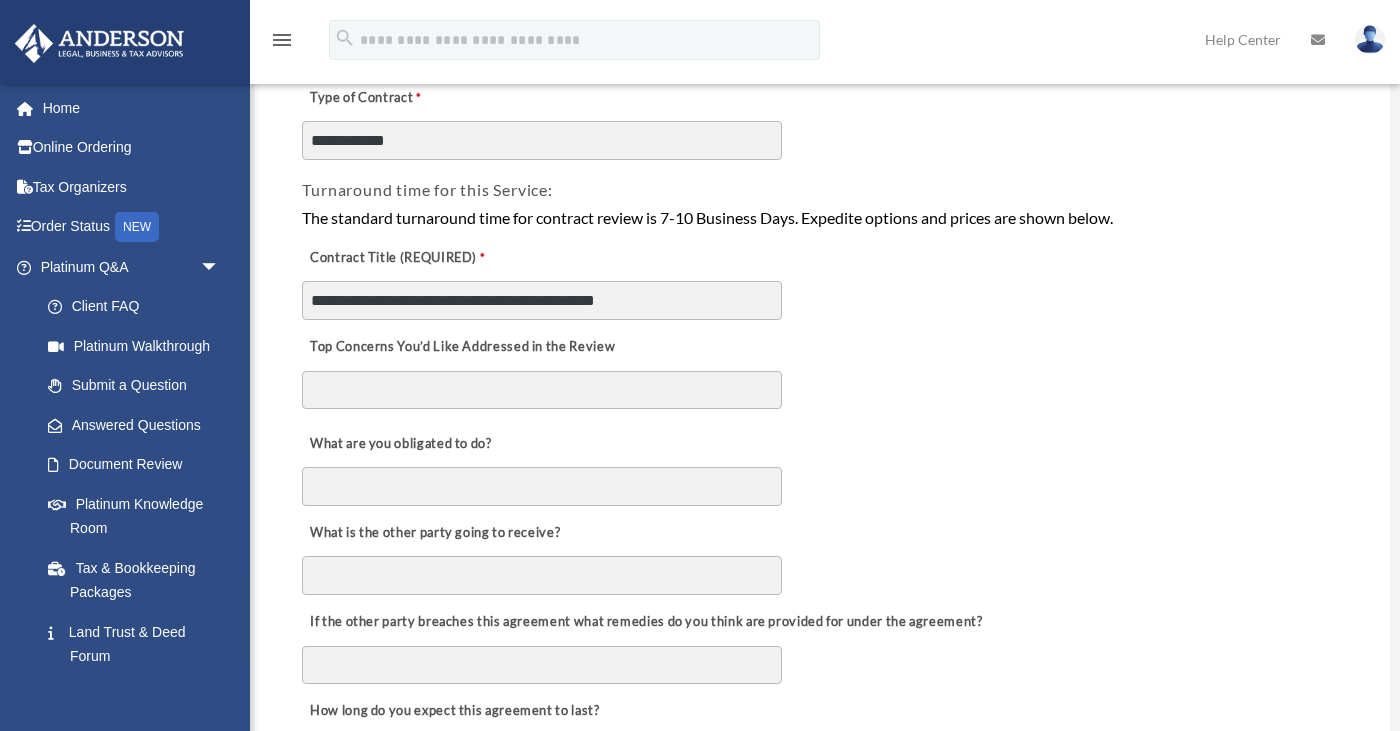 scroll, scrollTop: 350, scrollLeft: 0, axis: vertical 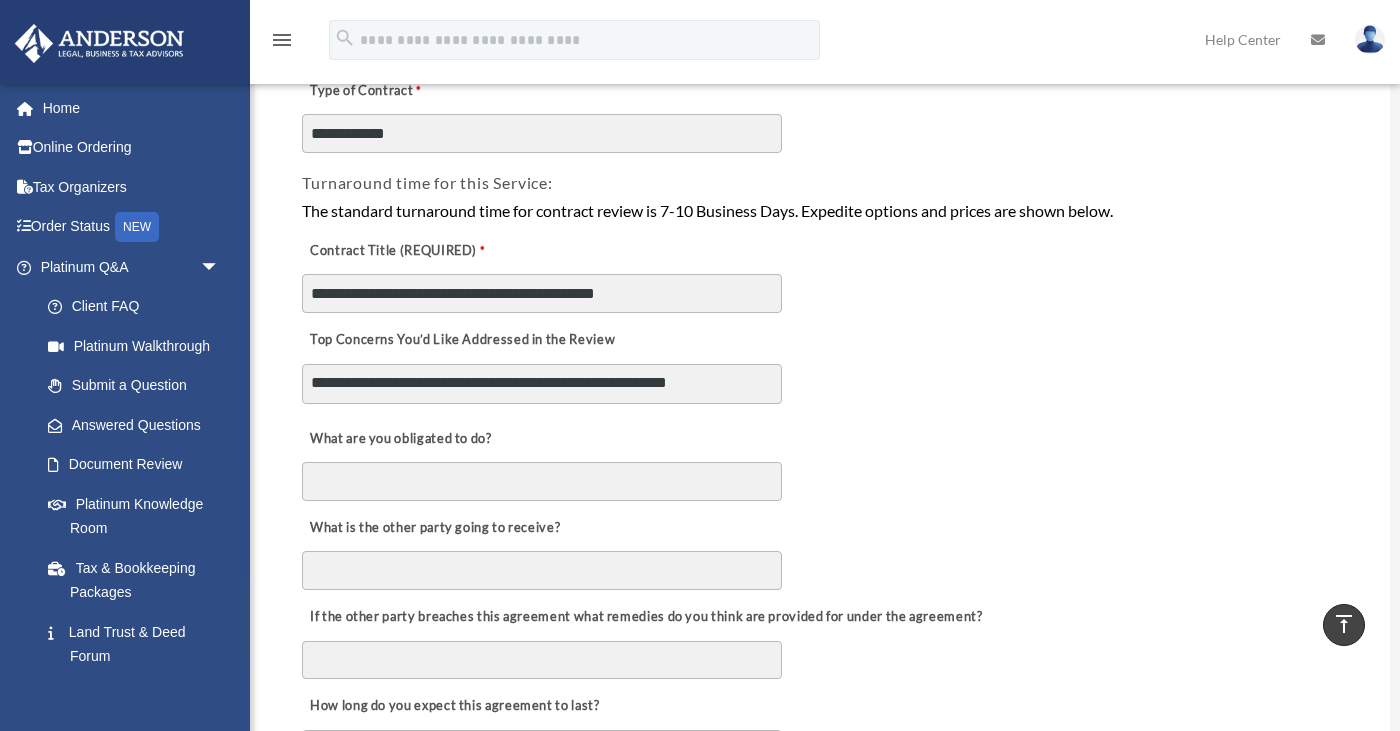 type on "**********" 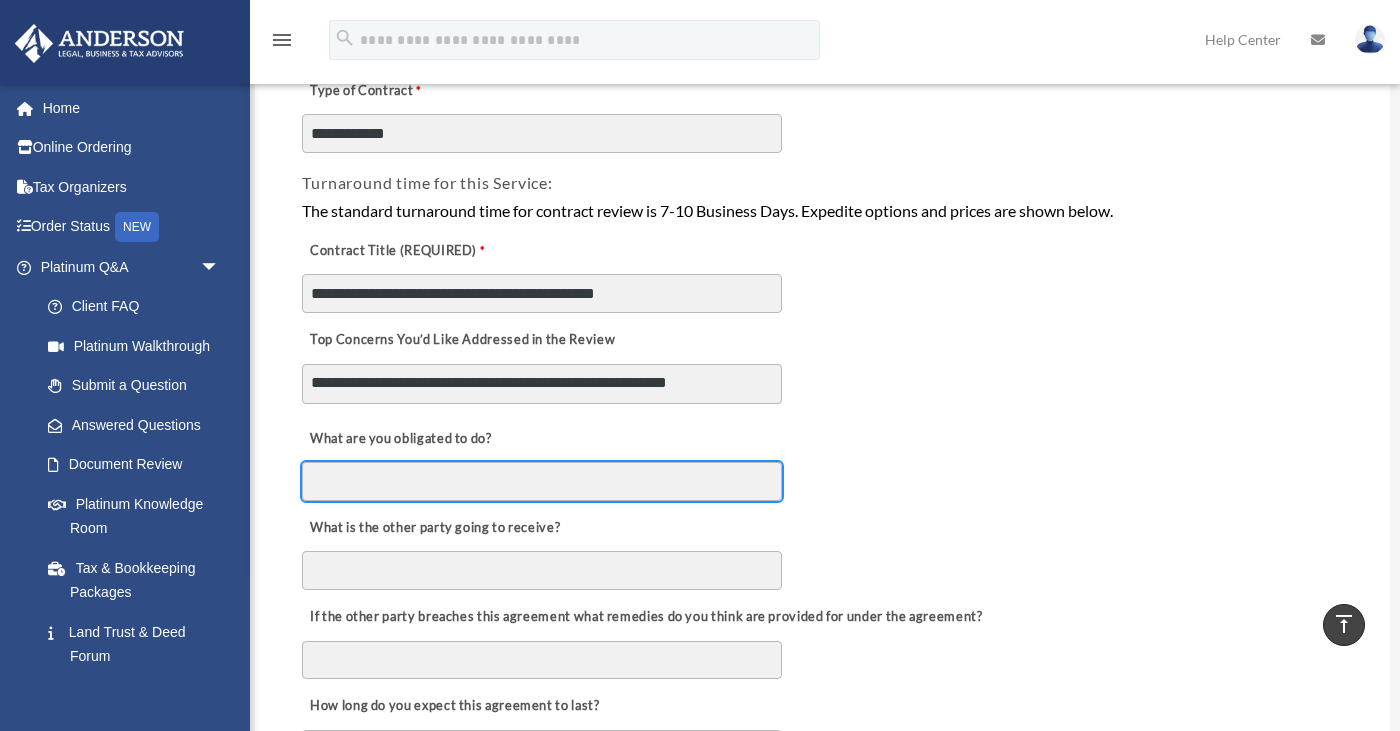 click on "What are you obligated to do?" at bounding box center [542, 481] 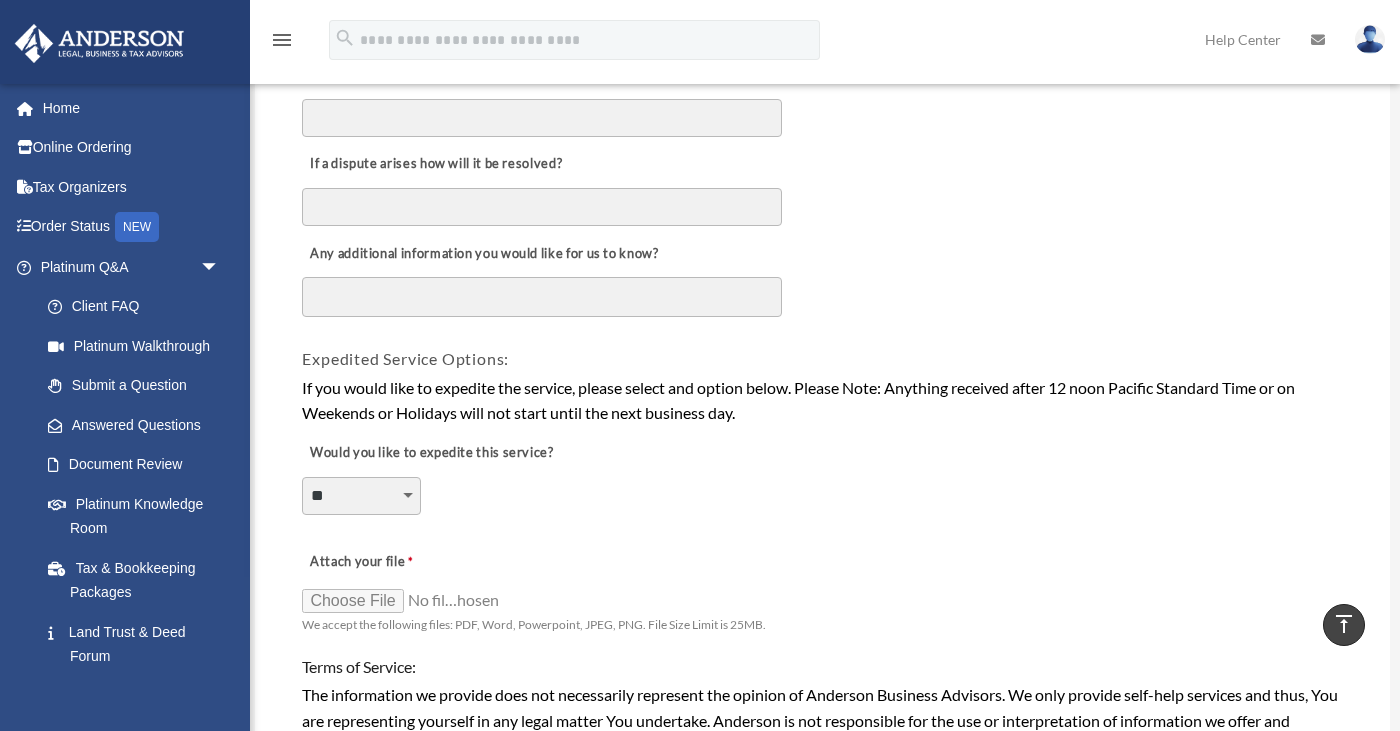 scroll, scrollTop: 1160, scrollLeft: 0, axis: vertical 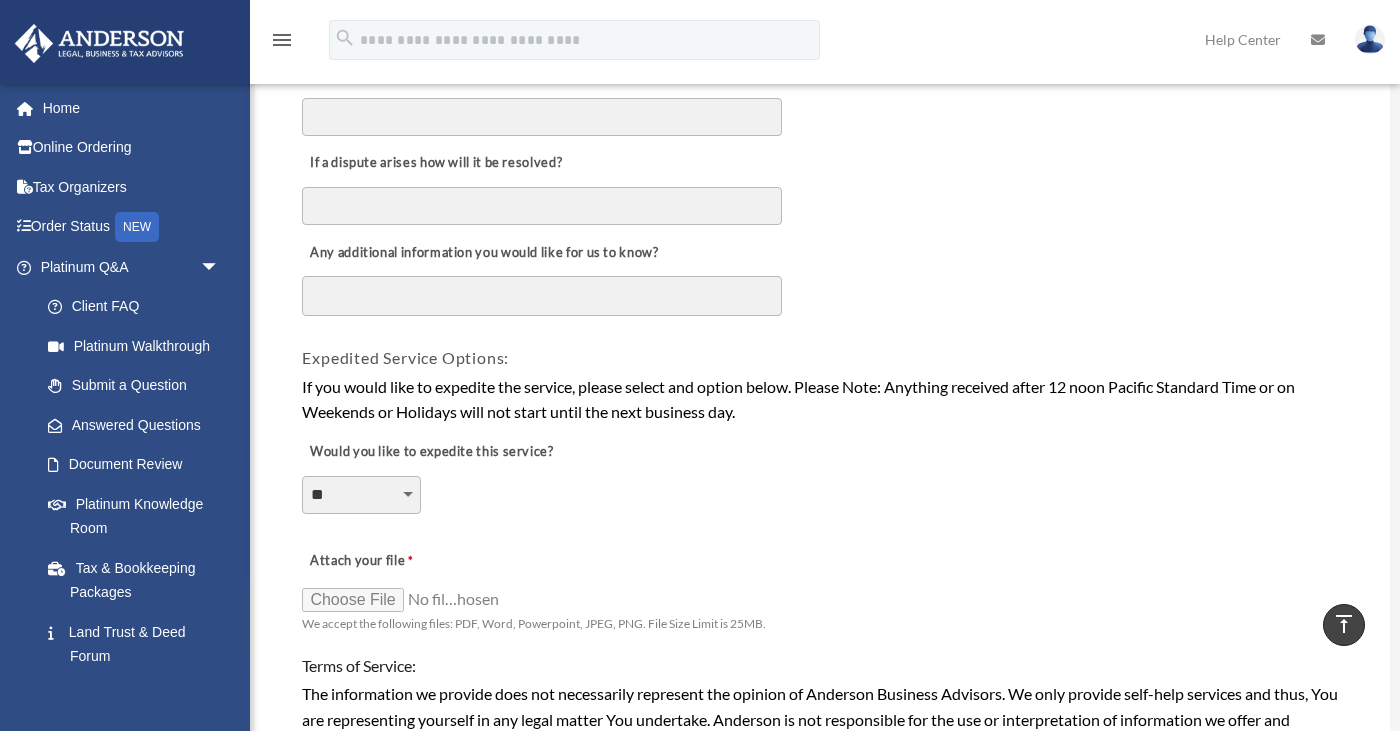 click on "Attach your file" at bounding box center [402, 599] 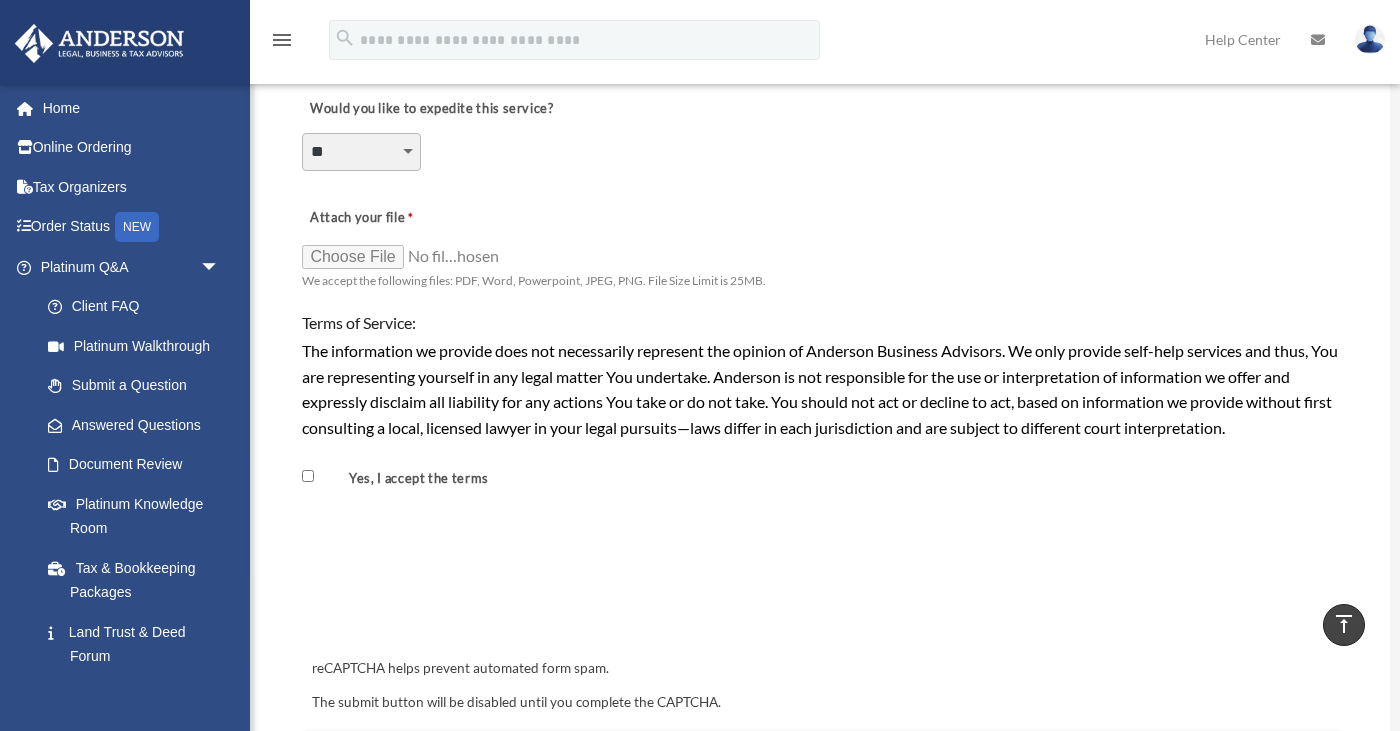 scroll, scrollTop: 1536, scrollLeft: 0, axis: vertical 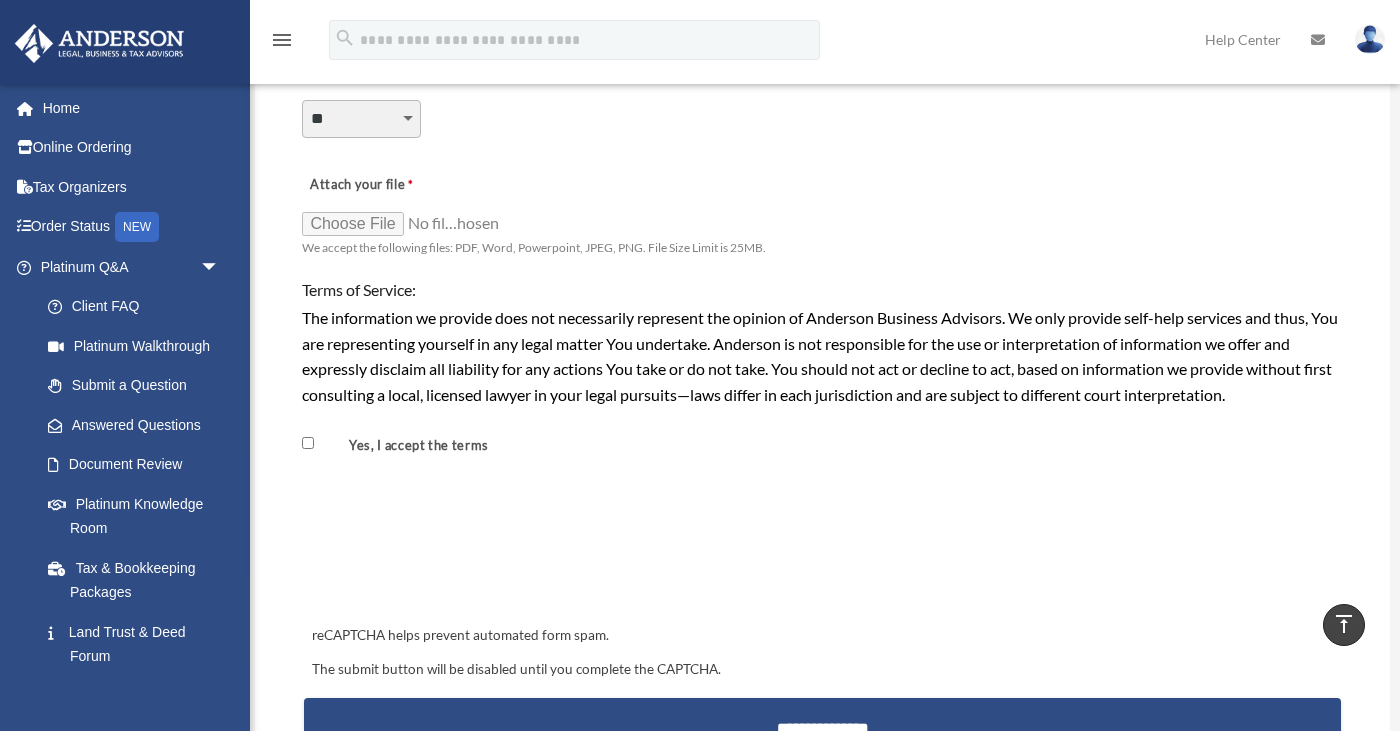 click on "Attach your file" at bounding box center (402, 223) 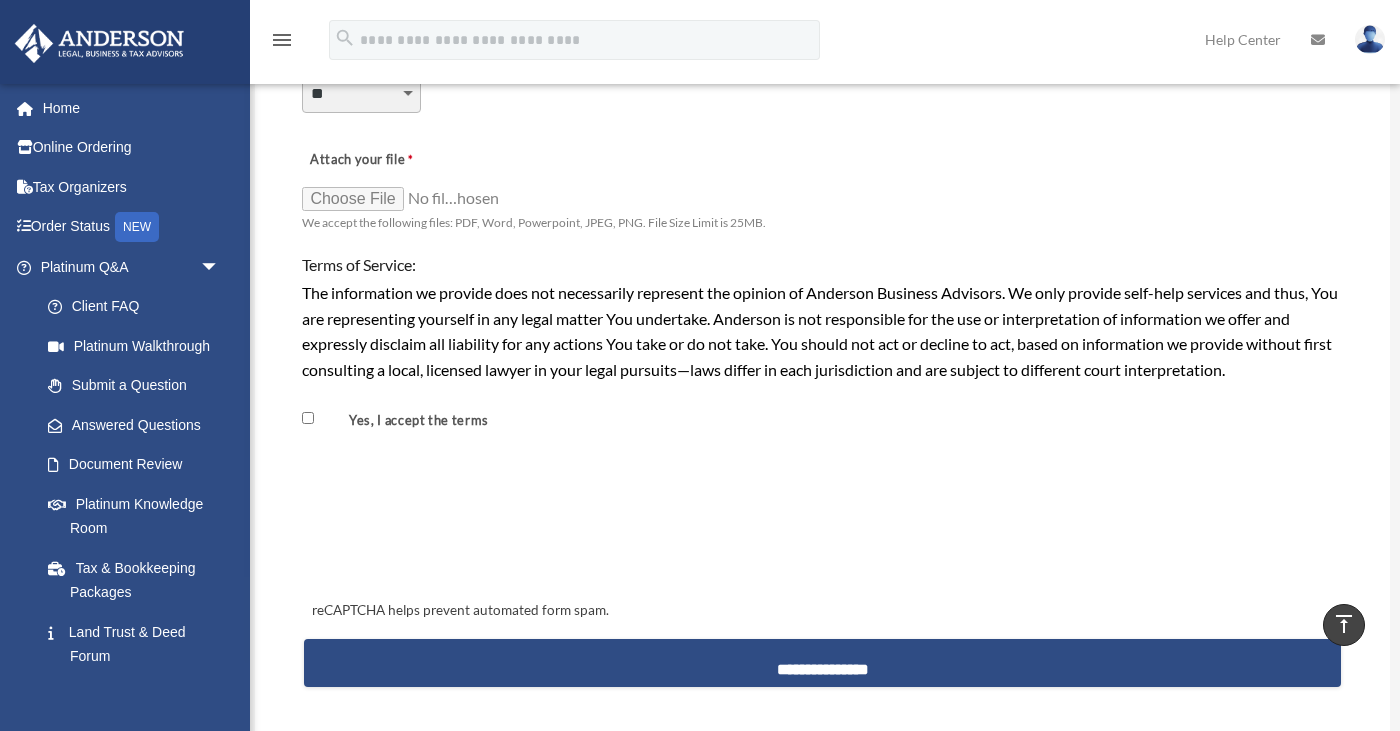 scroll, scrollTop: 1563, scrollLeft: 0, axis: vertical 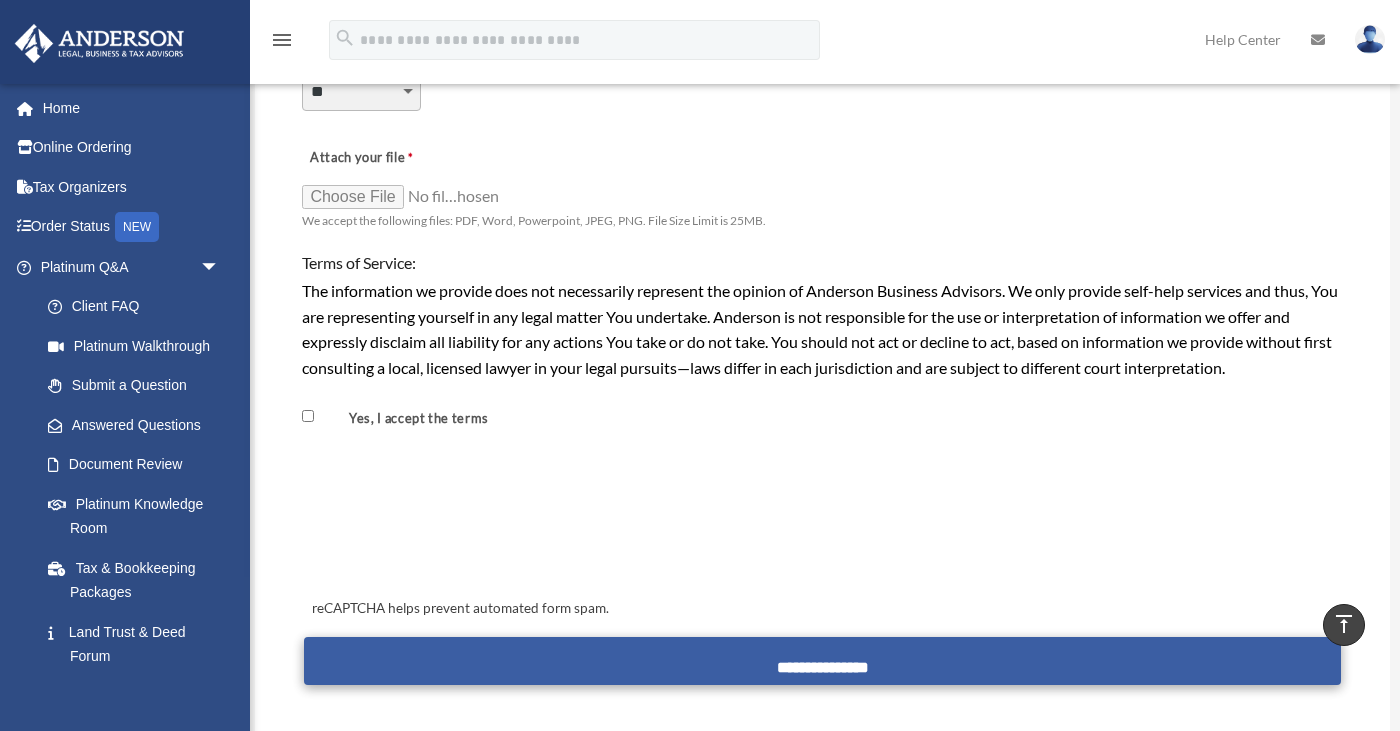 click on "**********" at bounding box center [822, 661] 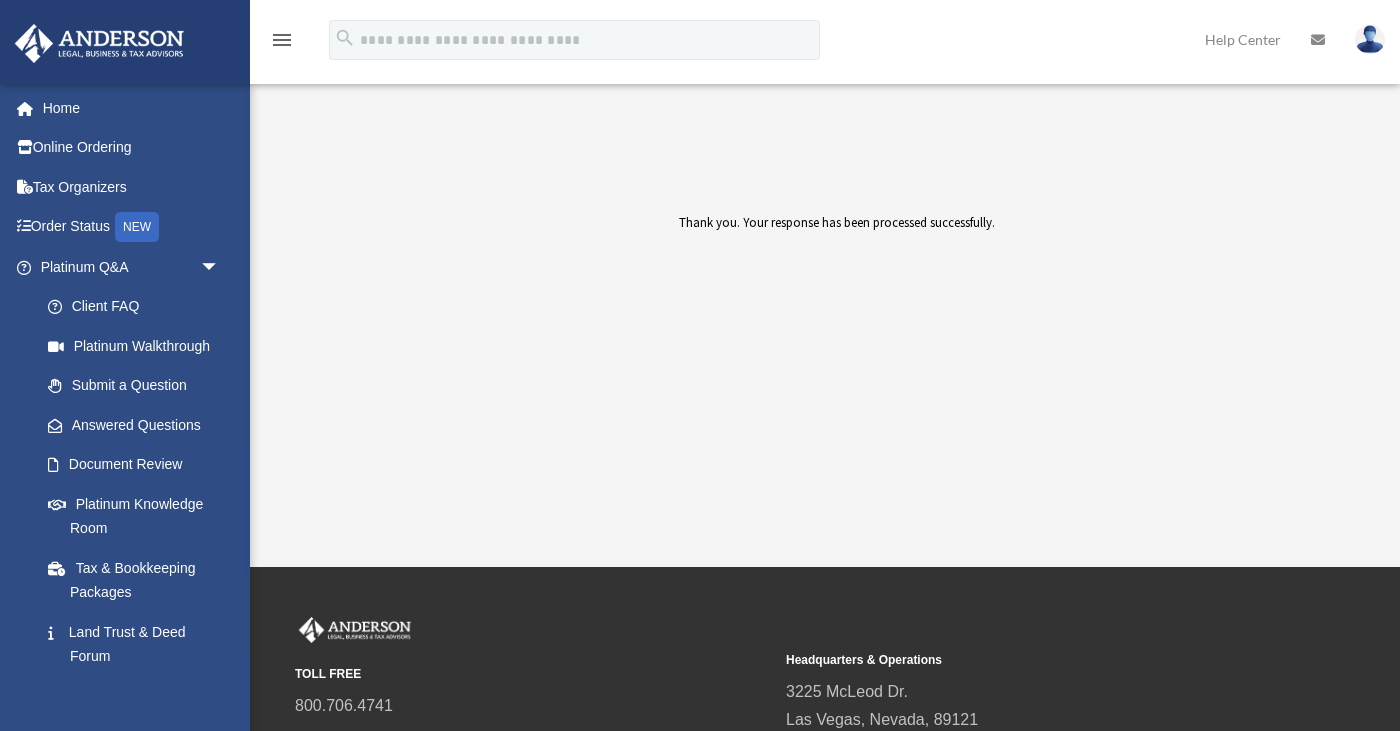scroll, scrollTop: 0, scrollLeft: 0, axis: both 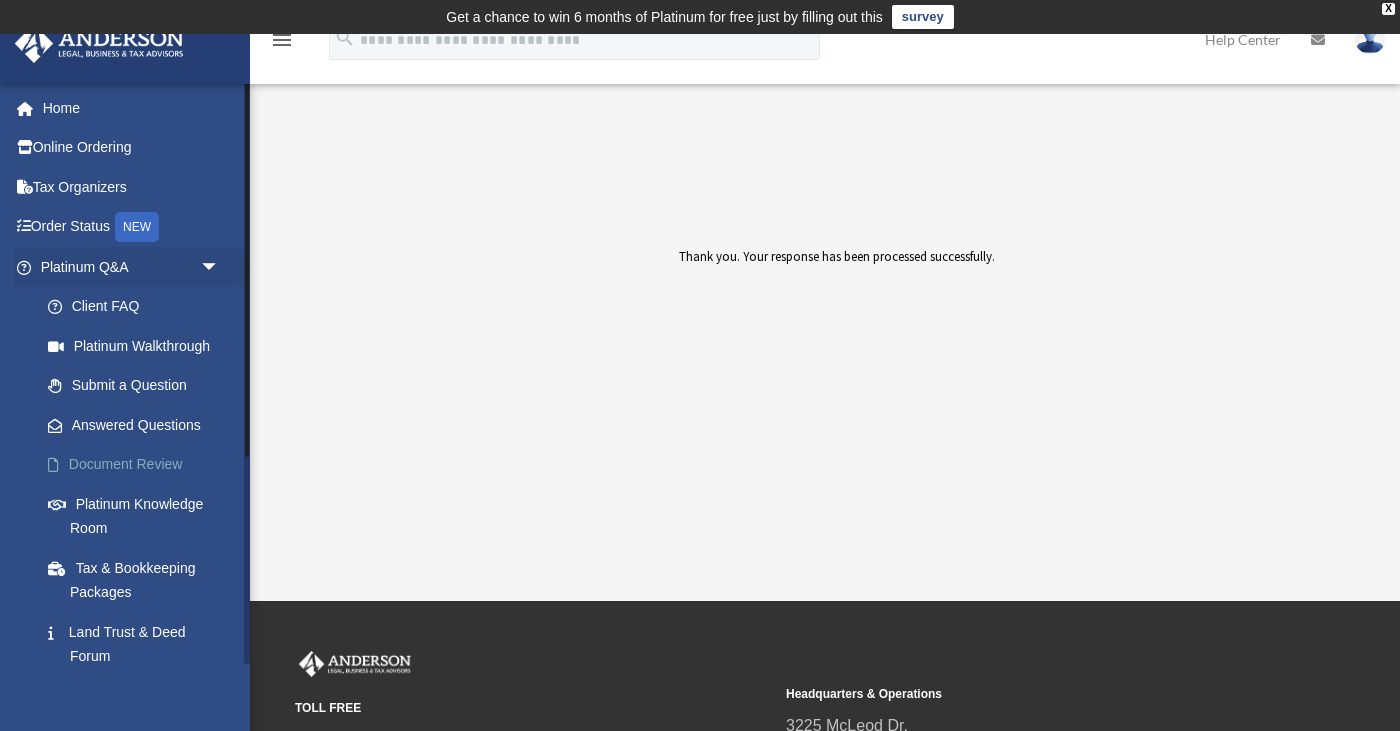 click on "Document Review" at bounding box center [139, 465] 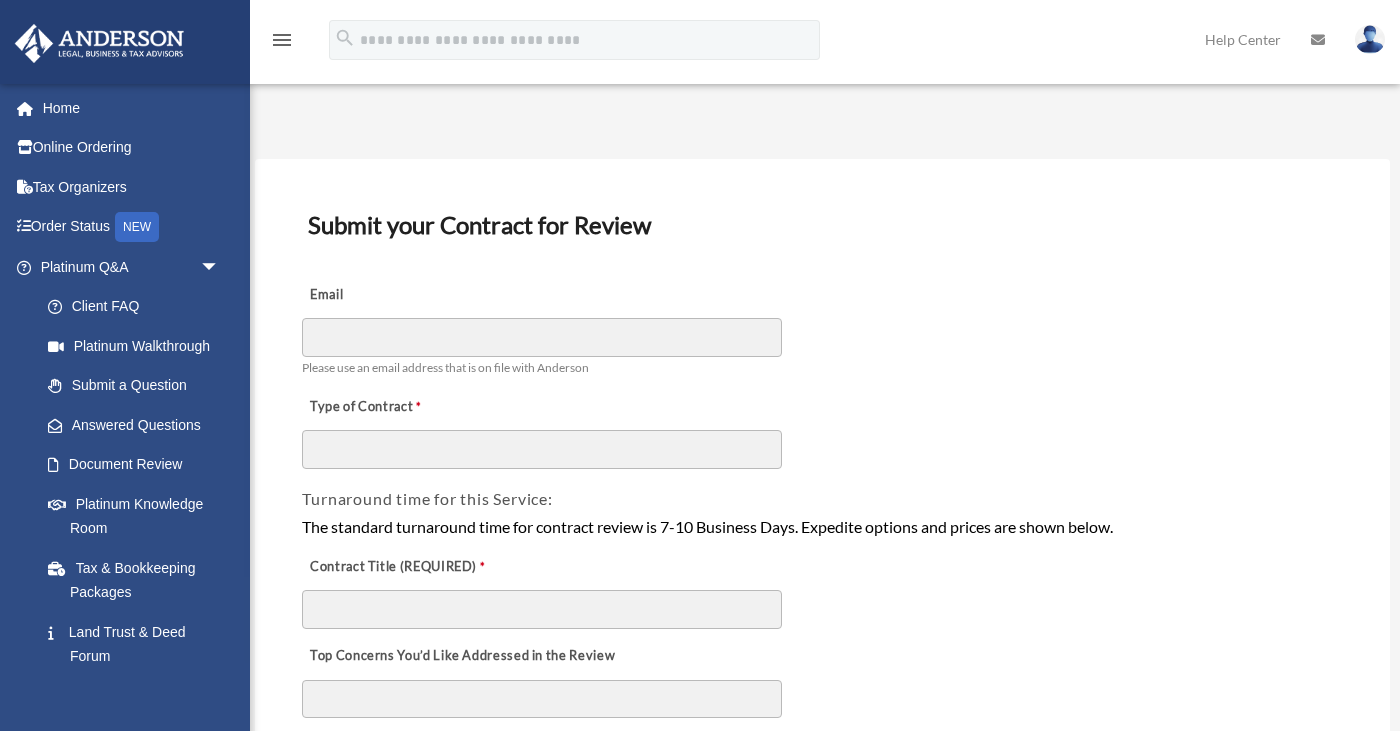 scroll, scrollTop: 0, scrollLeft: 0, axis: both 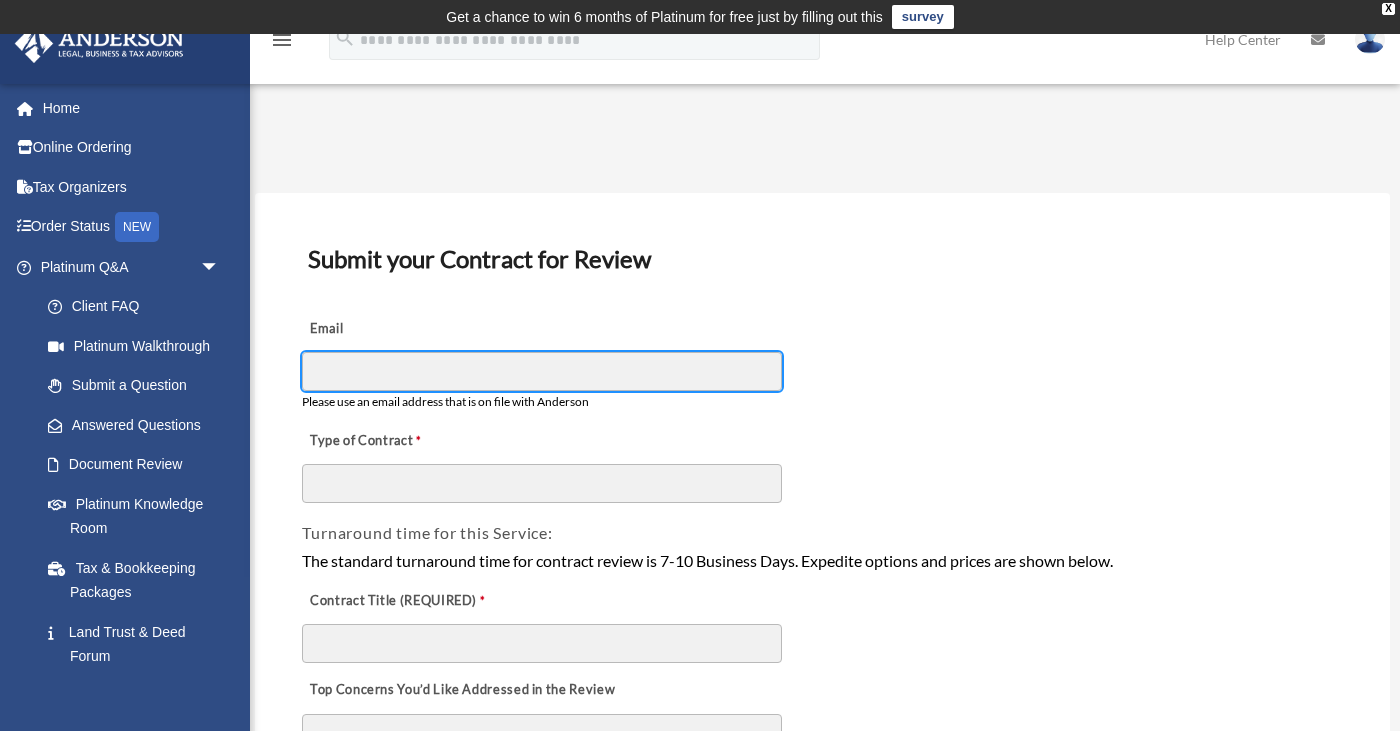 type on "**********" 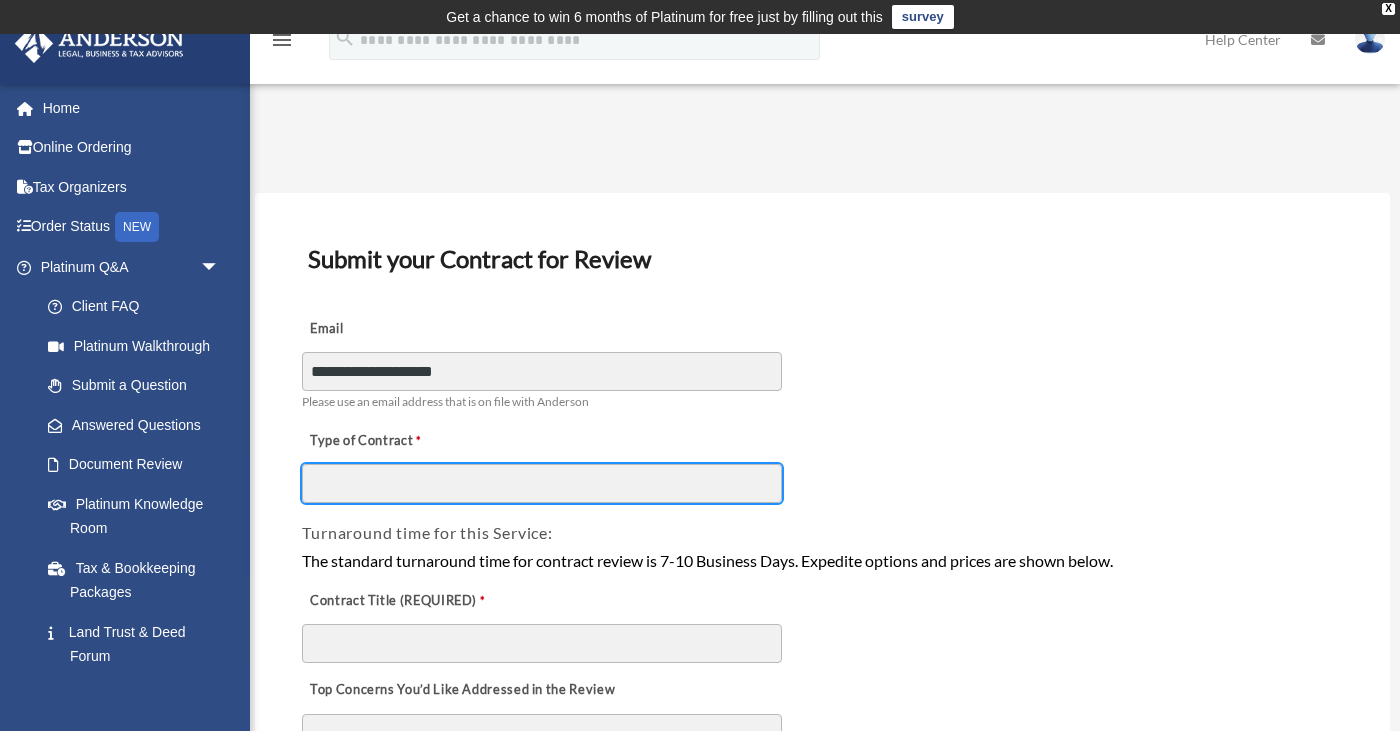 click on "Type of Contract" at bounding box center [542, 483] 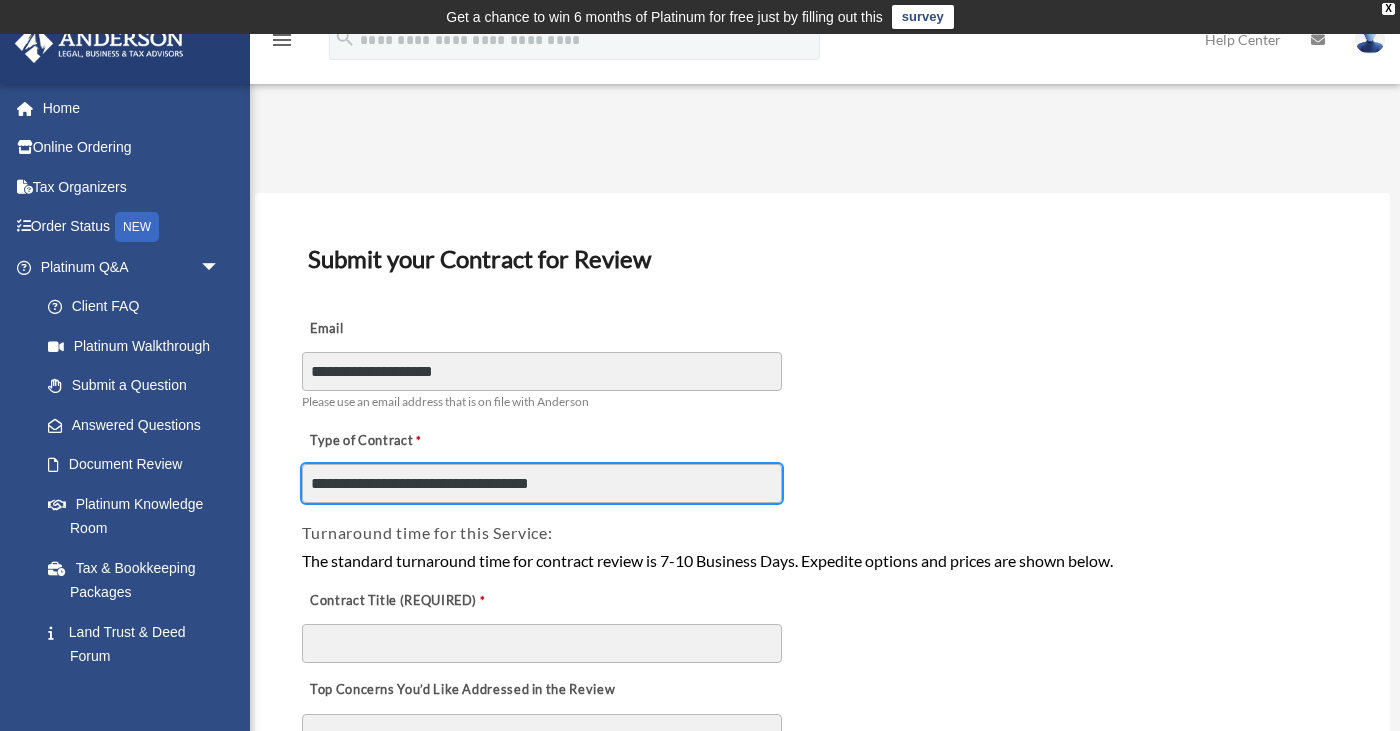 type on "**********" 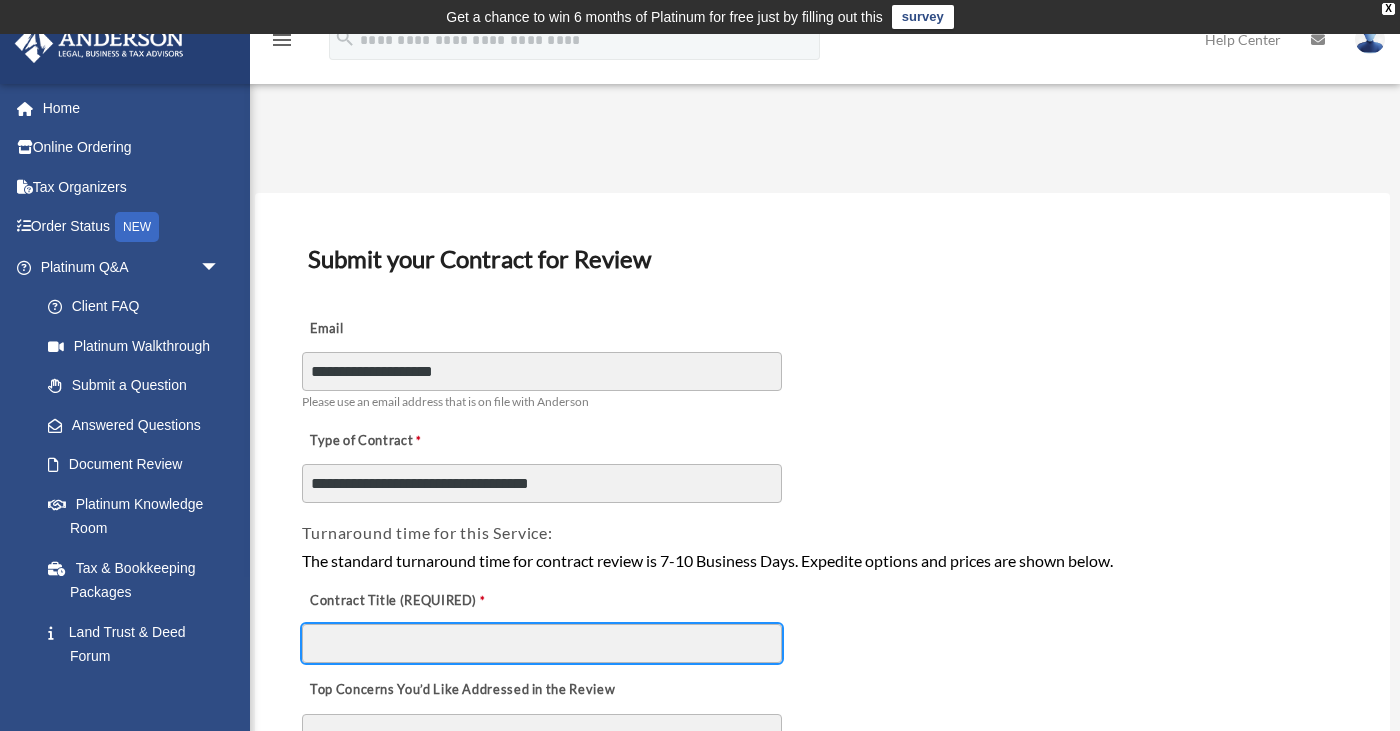 drag, startPoint x: 400, startPoint y: 535, endPoint x: 390, endPoint y: 646, distance: 111.44954 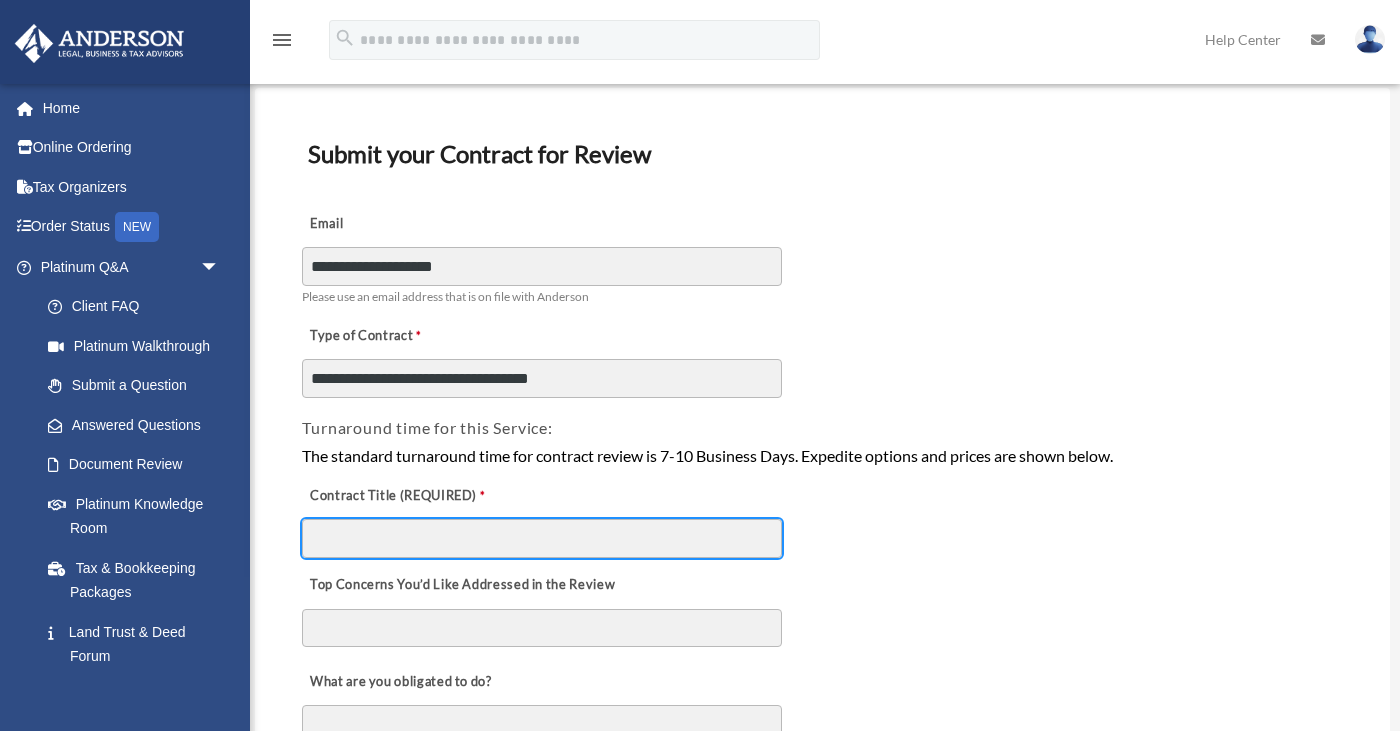 scroll, scrollTop: 106, scrollLeft: 0, axis: vertical 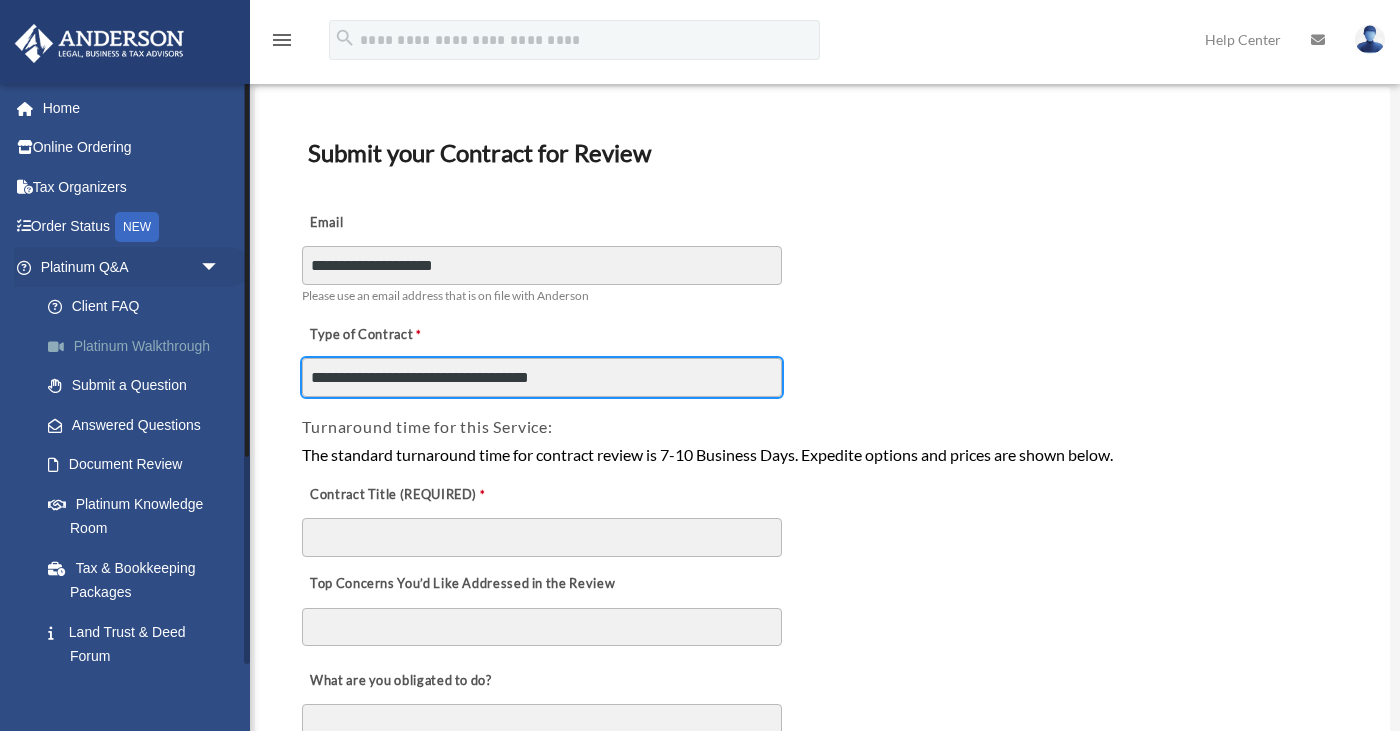 drag, startPoint x: 603, startPoint y: 375, endPoint x: 240, endPoint y: 358, distance: 363.39786 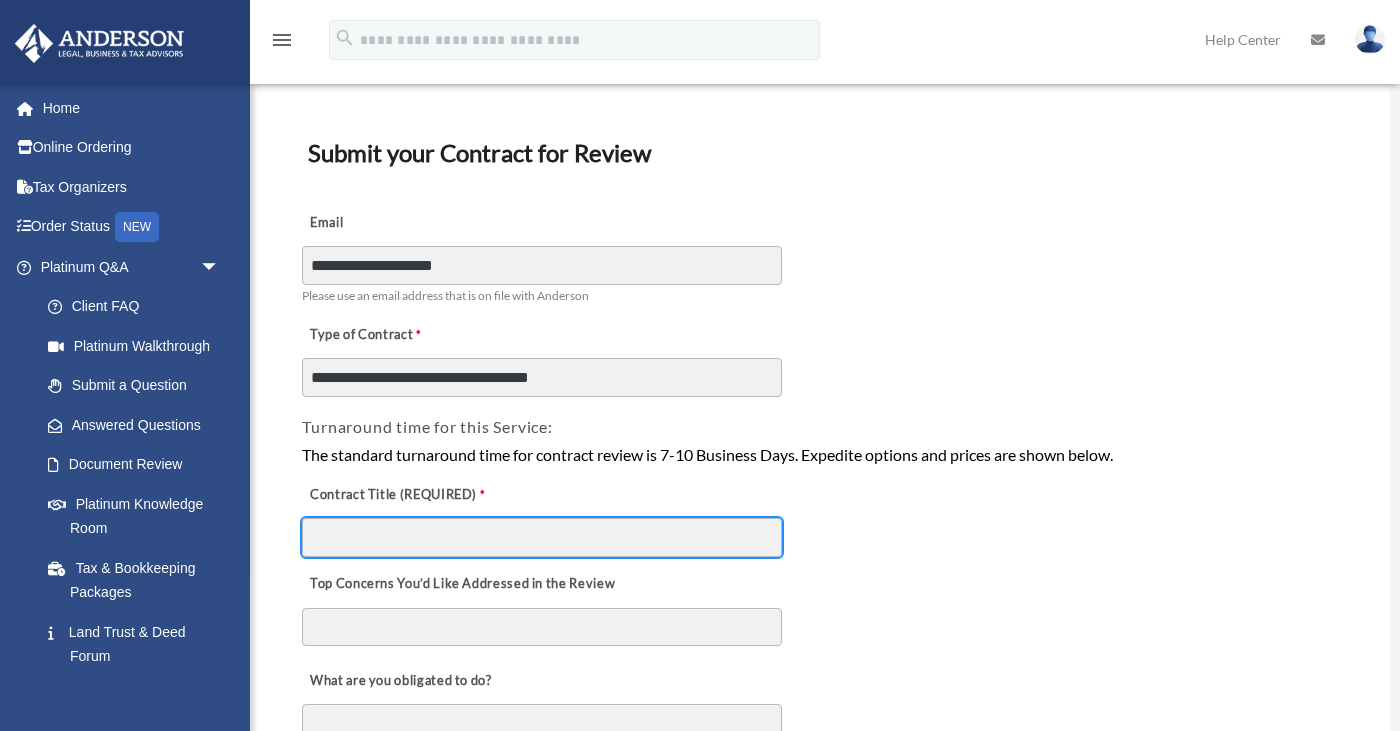 click on "Contract Title (REQUIRED)" at bounding box center [542, 537] 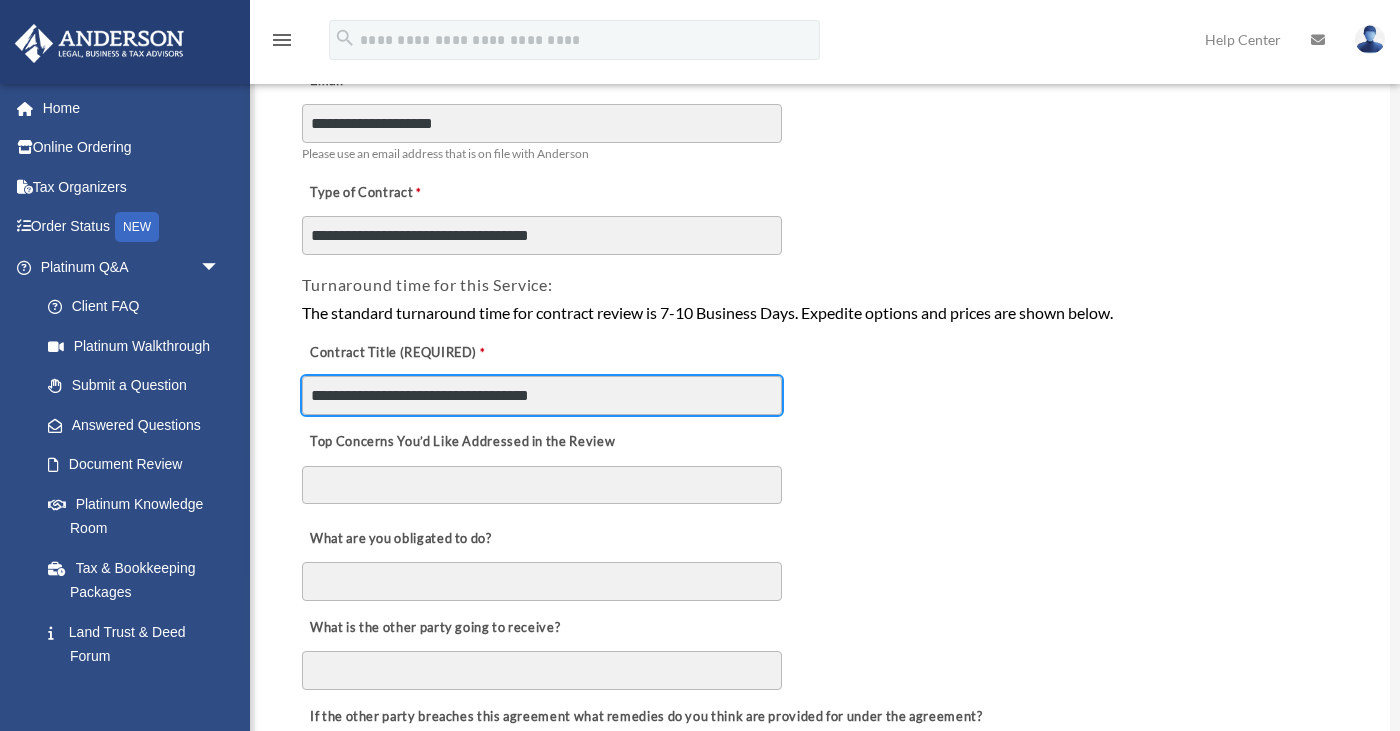scroll, scrollTop: 249, scrollLeft: 0, axis: vertical 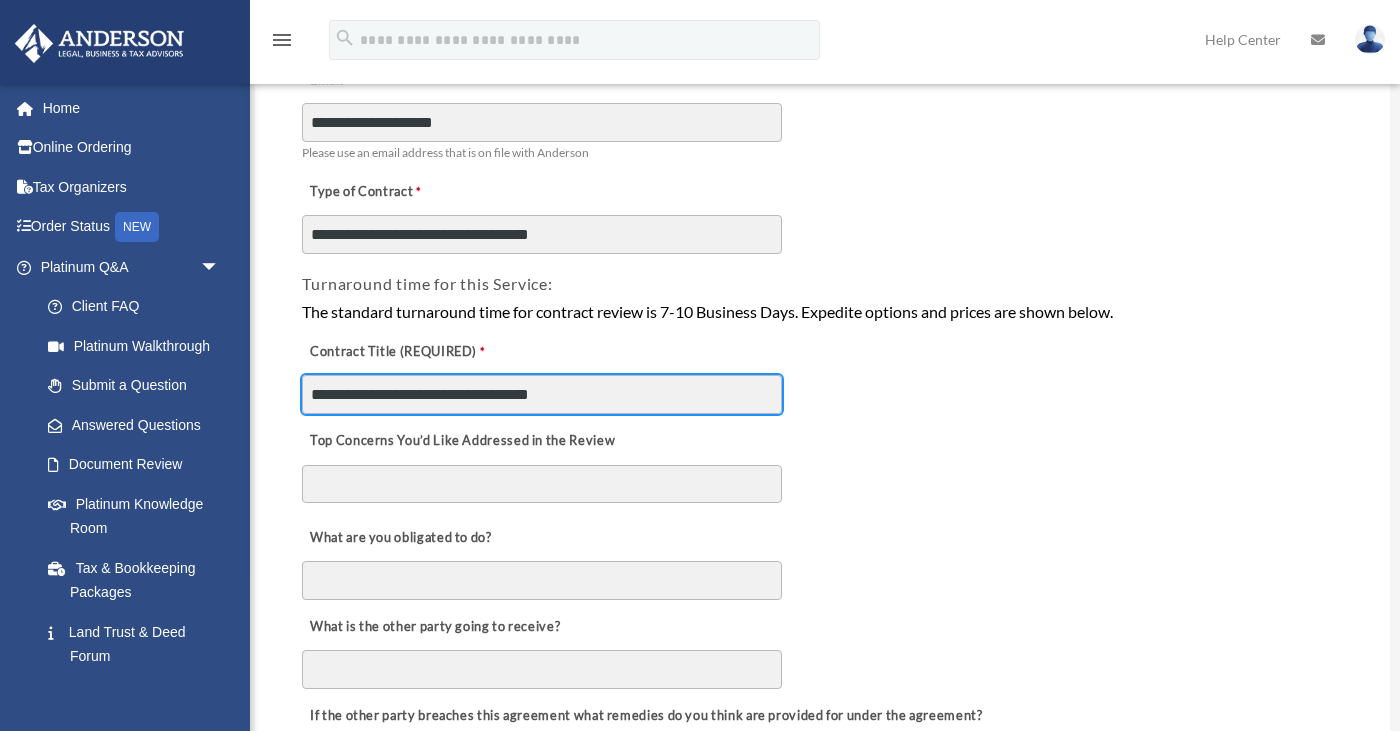 drag, startPoint x: 432, startPoint y: 394, endPoint x: 752, endPoint y: 432, distance: 322.24835 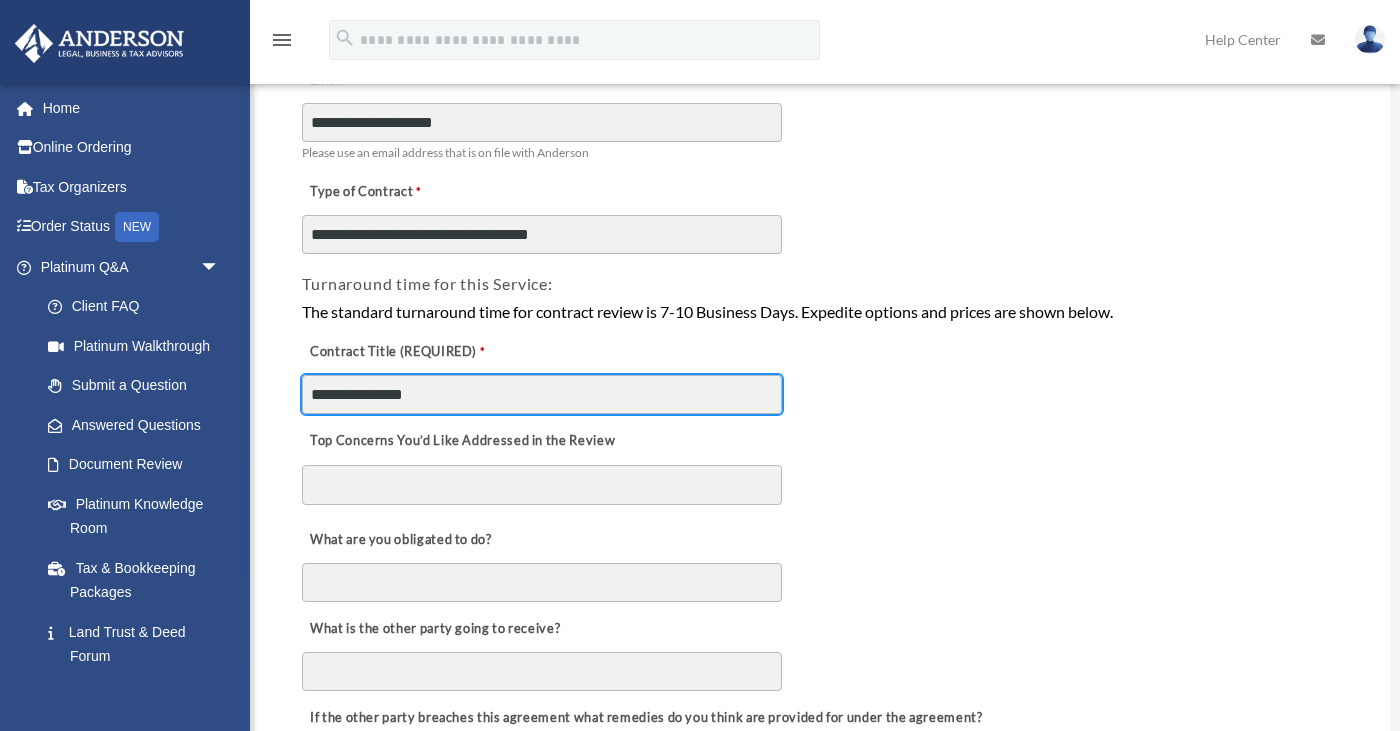 type on "**********" 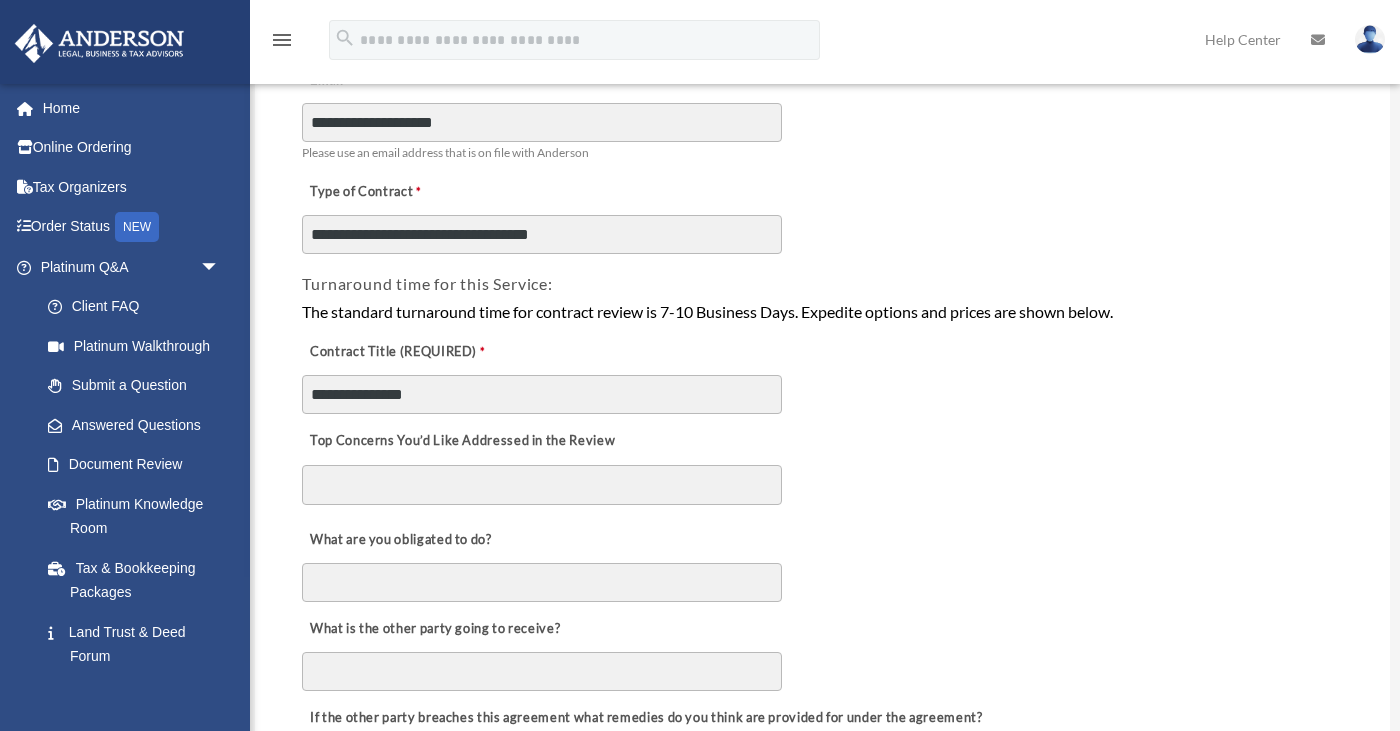 click on "Top Concerns You’d Like Addressed in the Review" at bounding box center [542, 485] 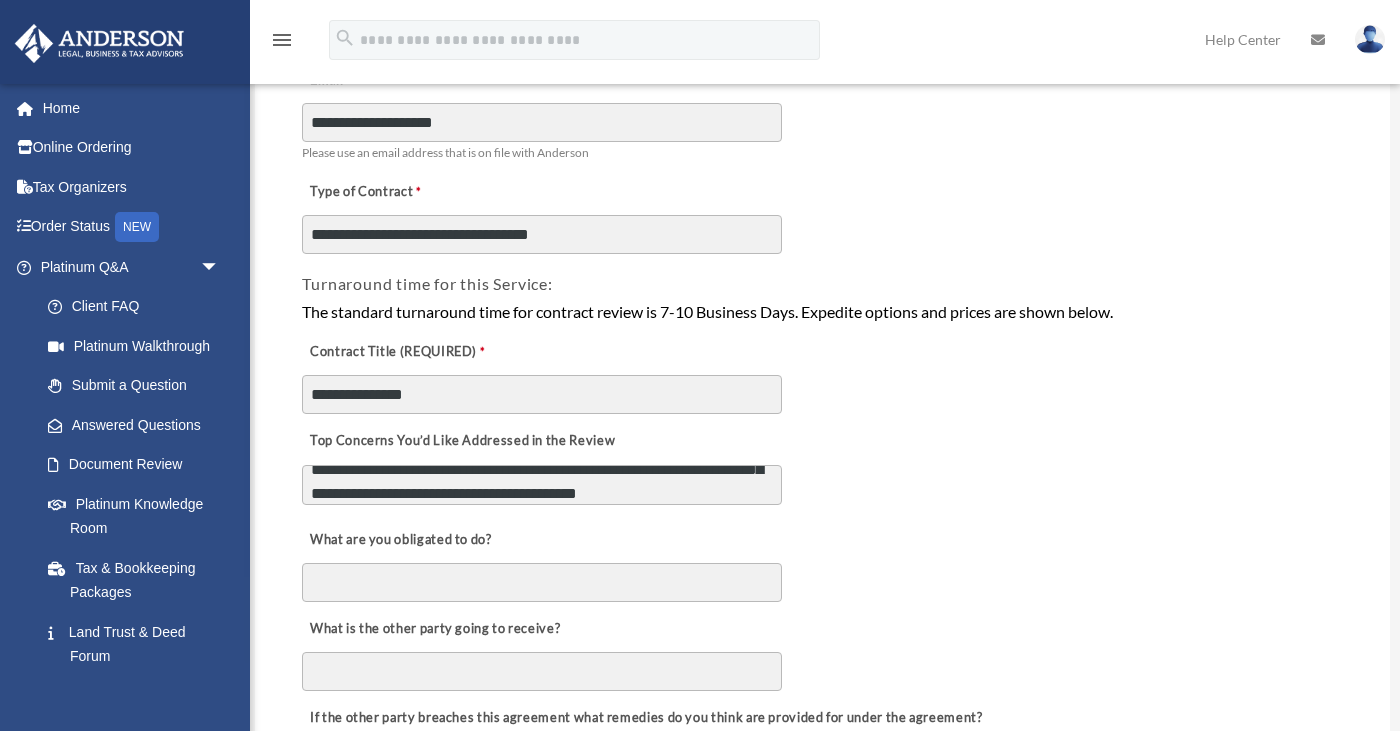 scroll, scrollTop: 64, scrollLeft: 0, axis: vertical 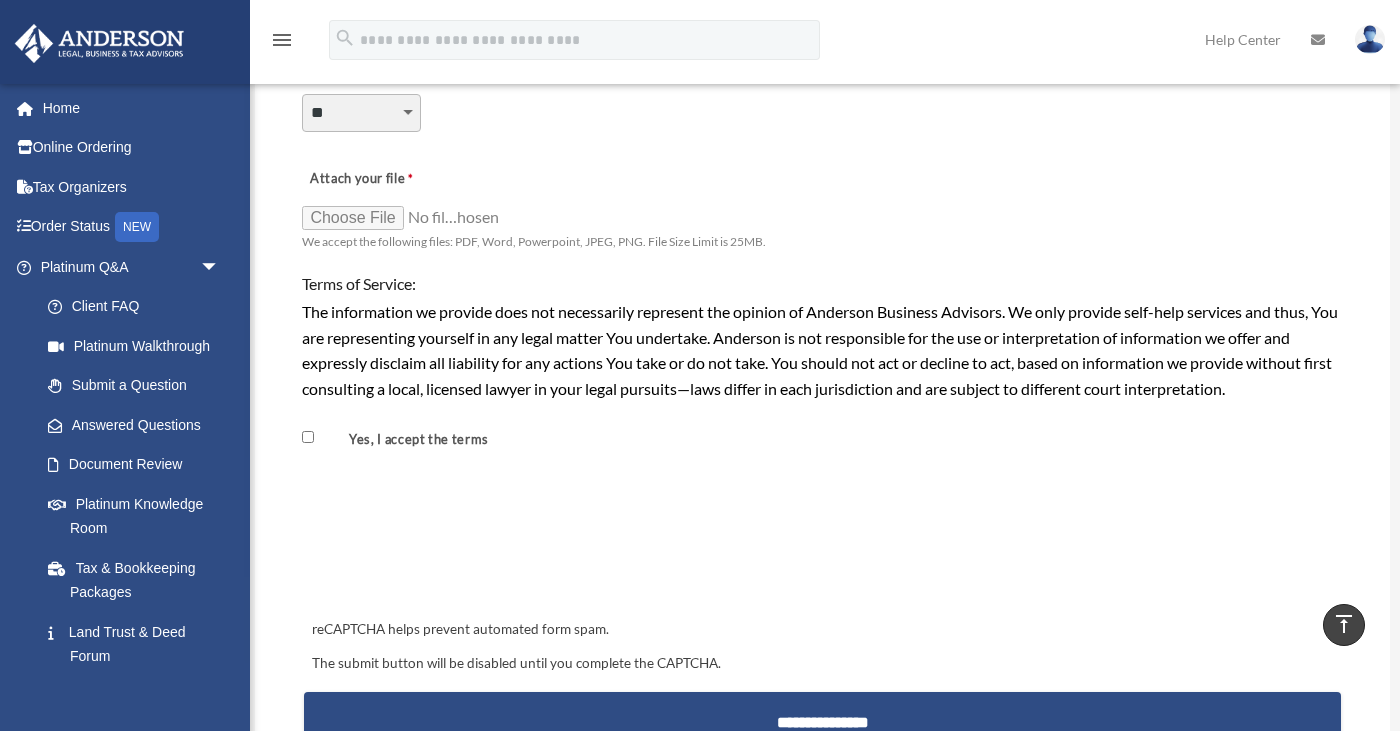 type on "**********" 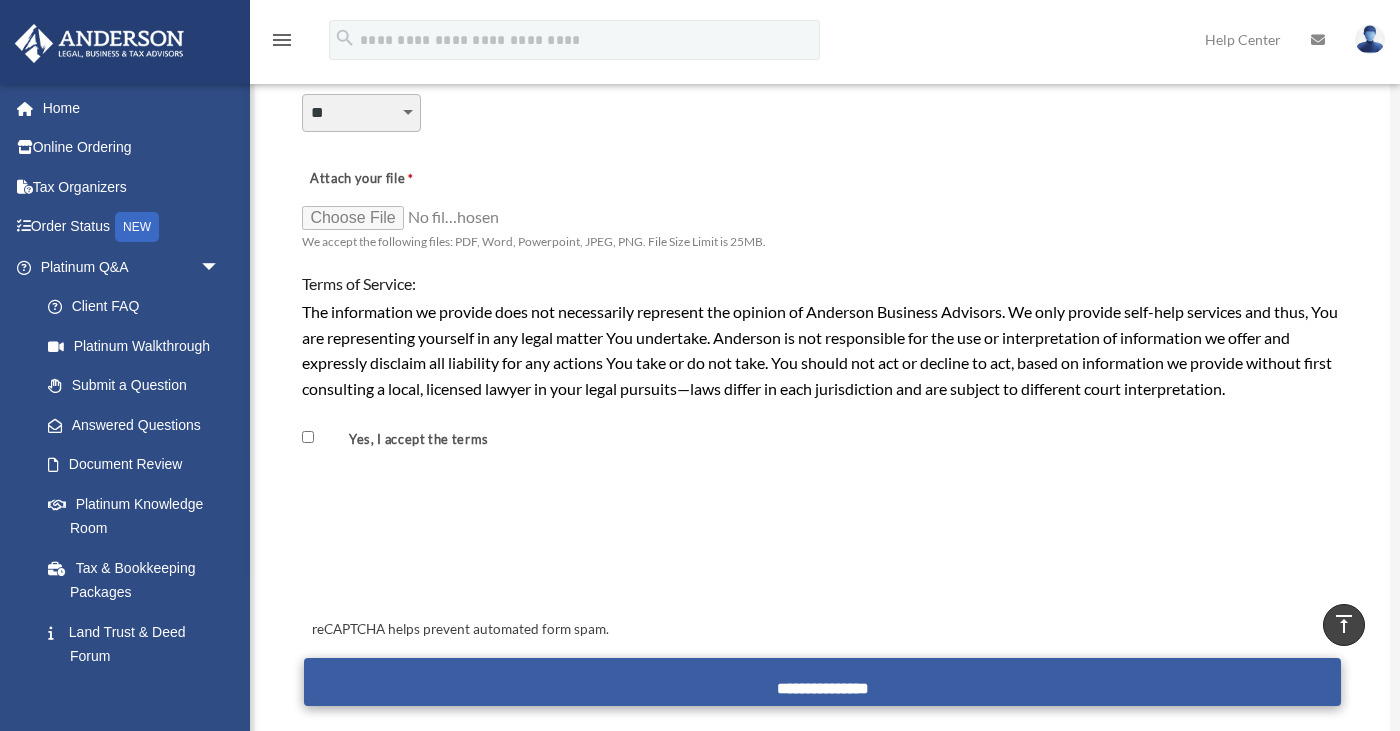 click on "**********" at bounding box center (822, 682) 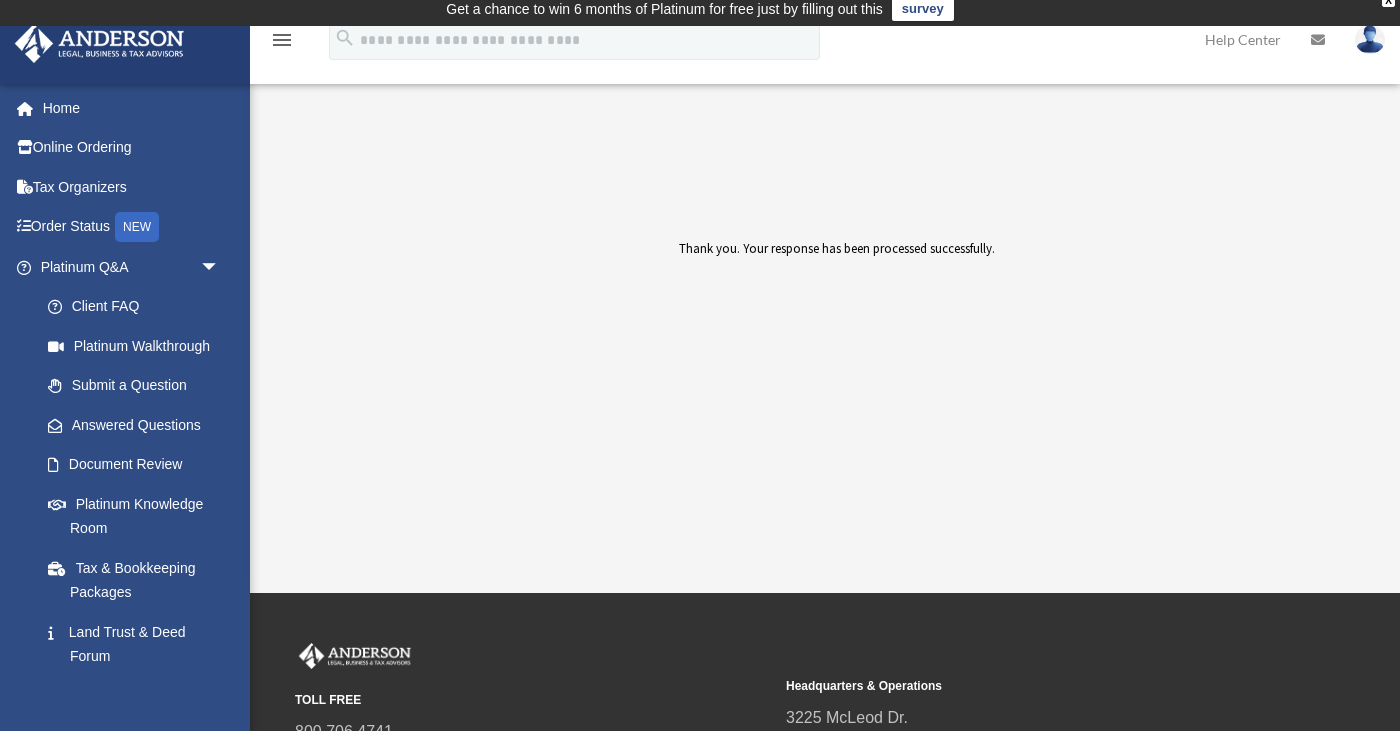 scroll, scrollTop: 0, scrollLeft: 0, axis: both 